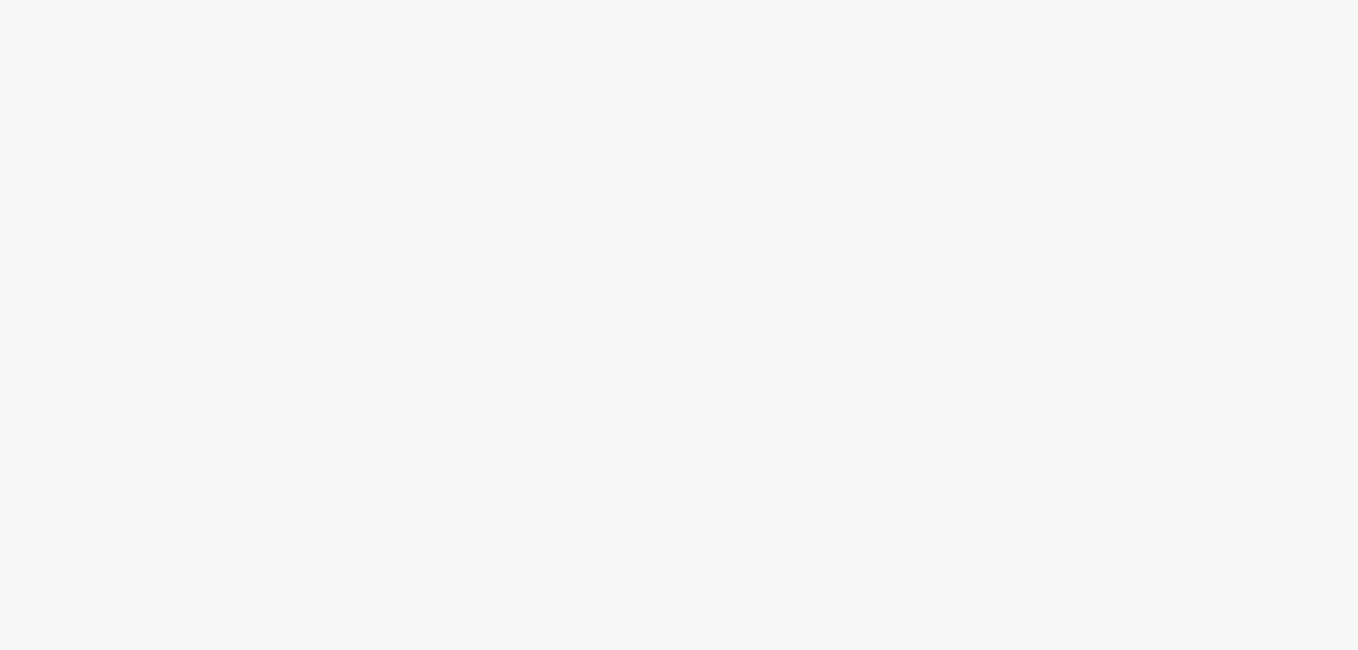 scroll, scrollTop: 0, scrollLeft: 0, axis: both 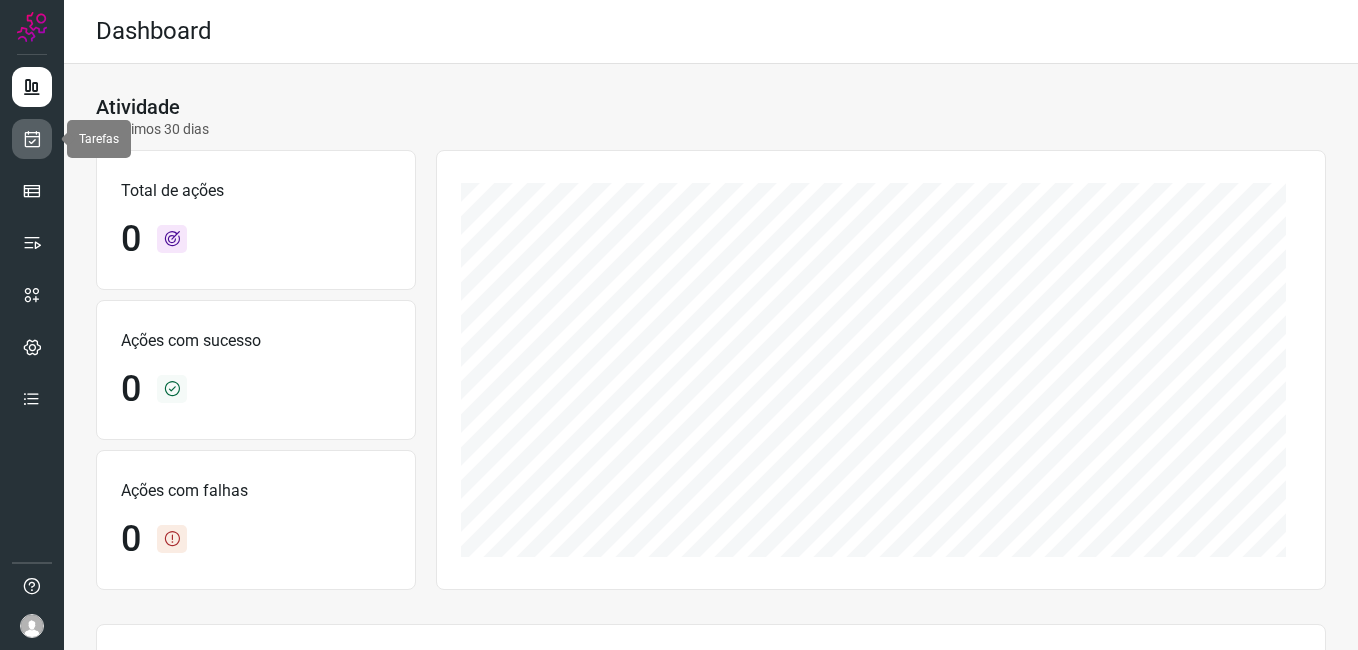 click at bounding box center [32, 139] 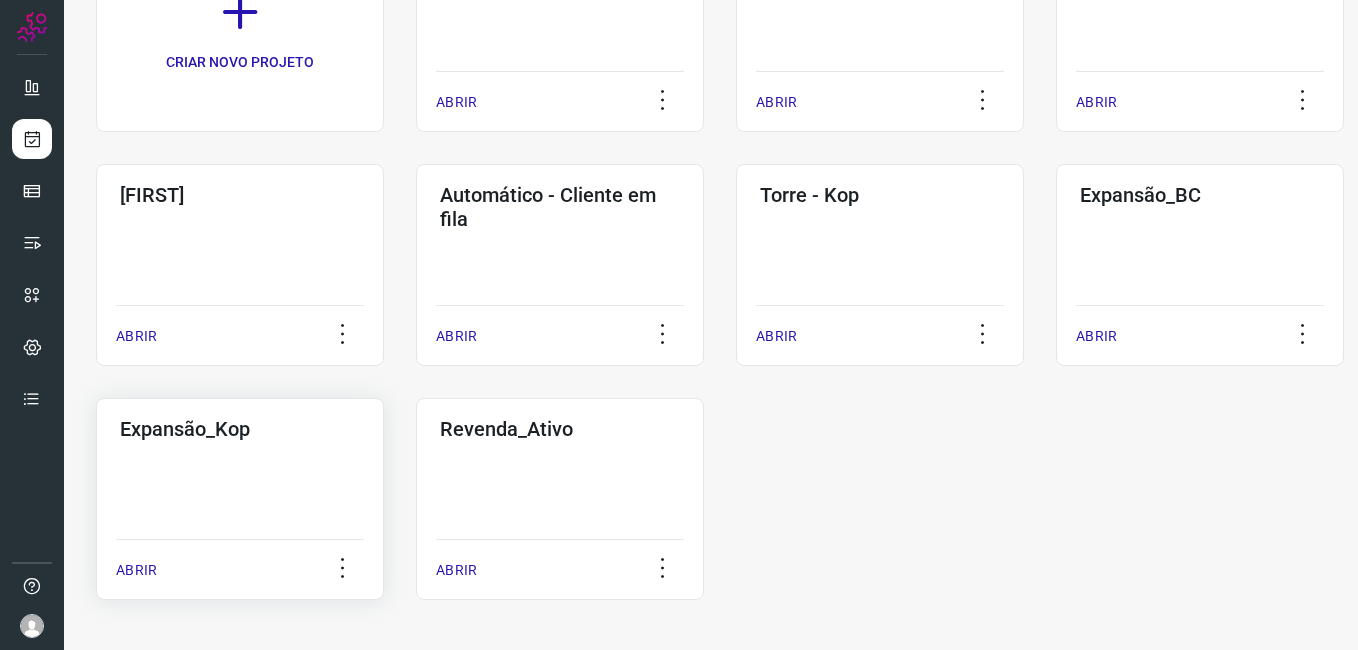 click on "Expansão_Kop  ABRIR" 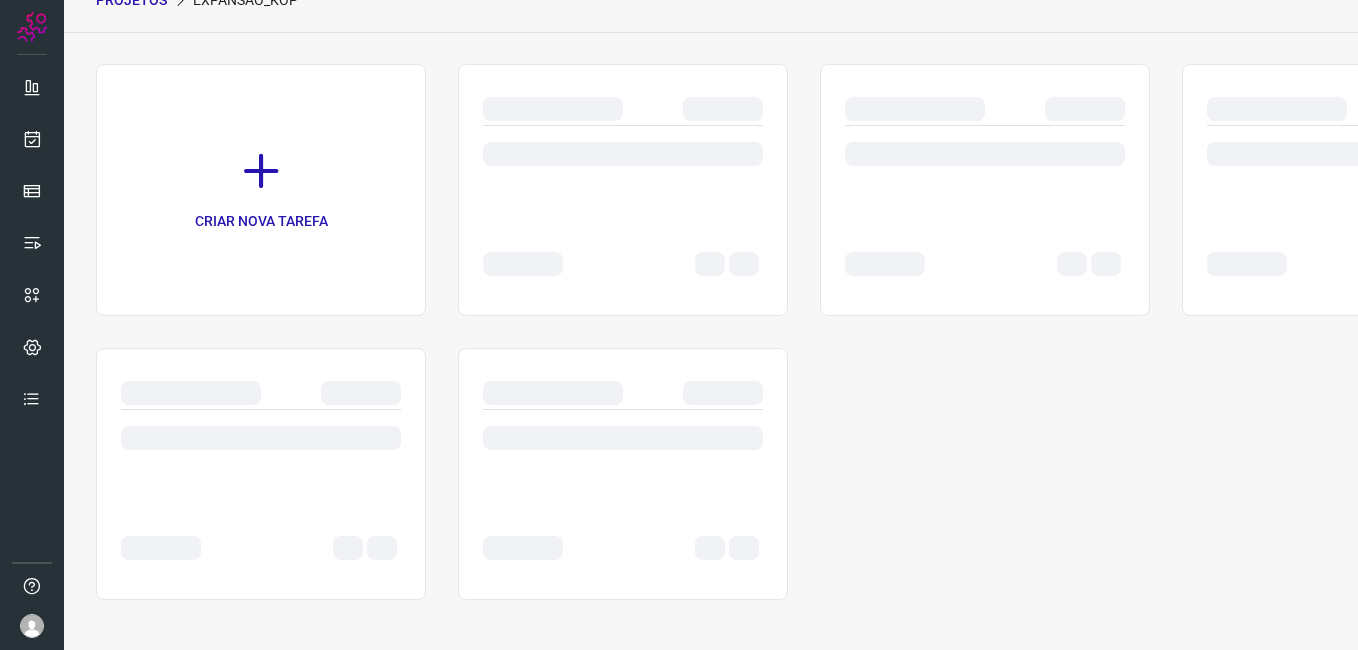 scroll, scrollTop: 95, scrollLeft: 0, axis: vertical 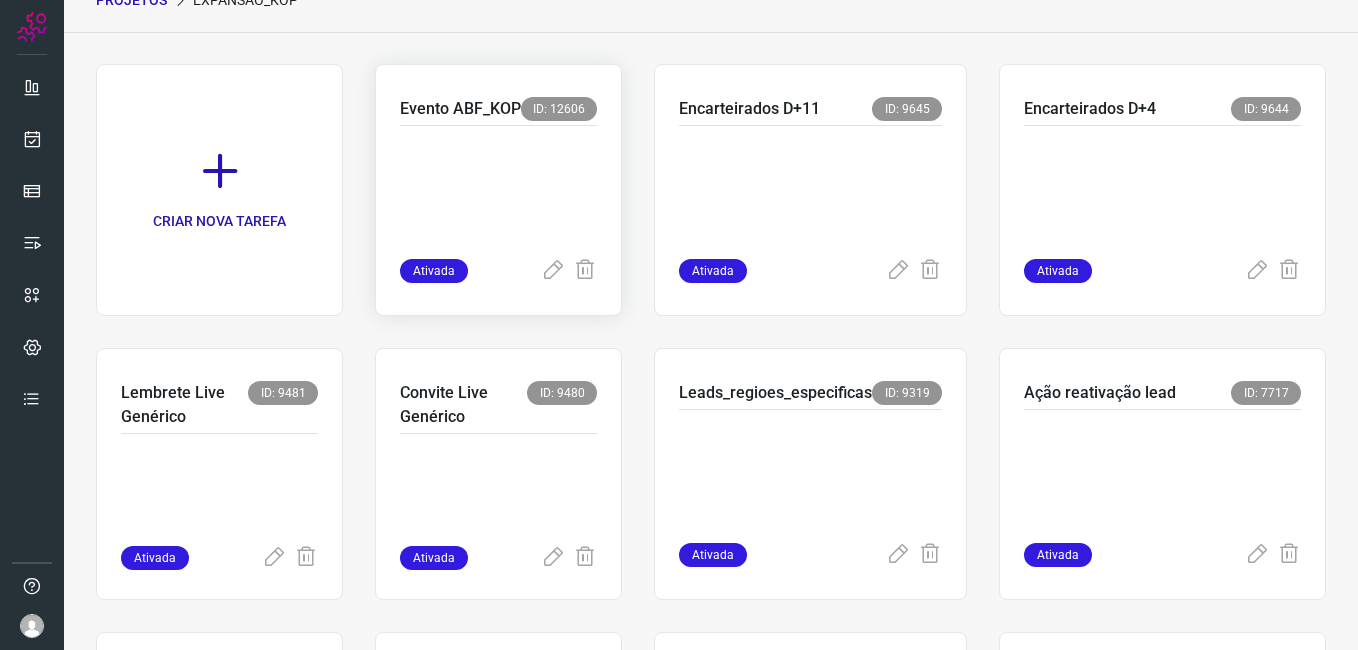 click at bounding box center (498, 188) 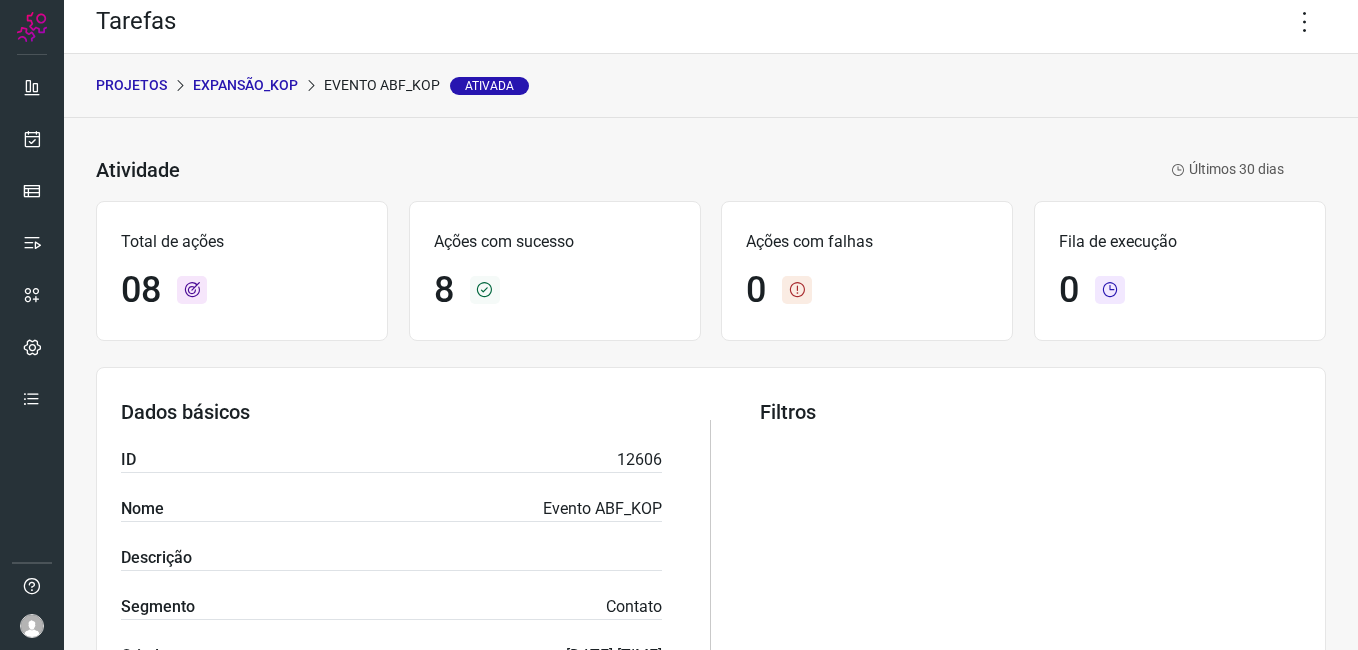 scroll, scrollTop: 0, scrollLeft: 0, axis: both 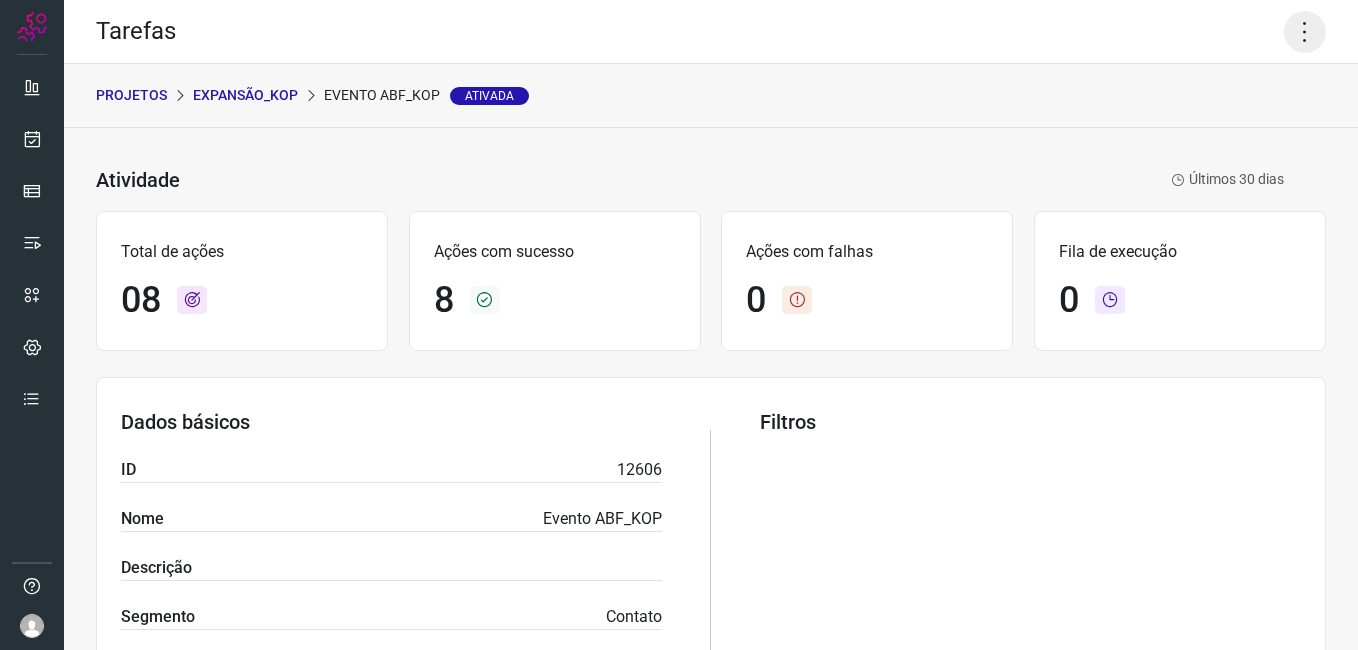 click 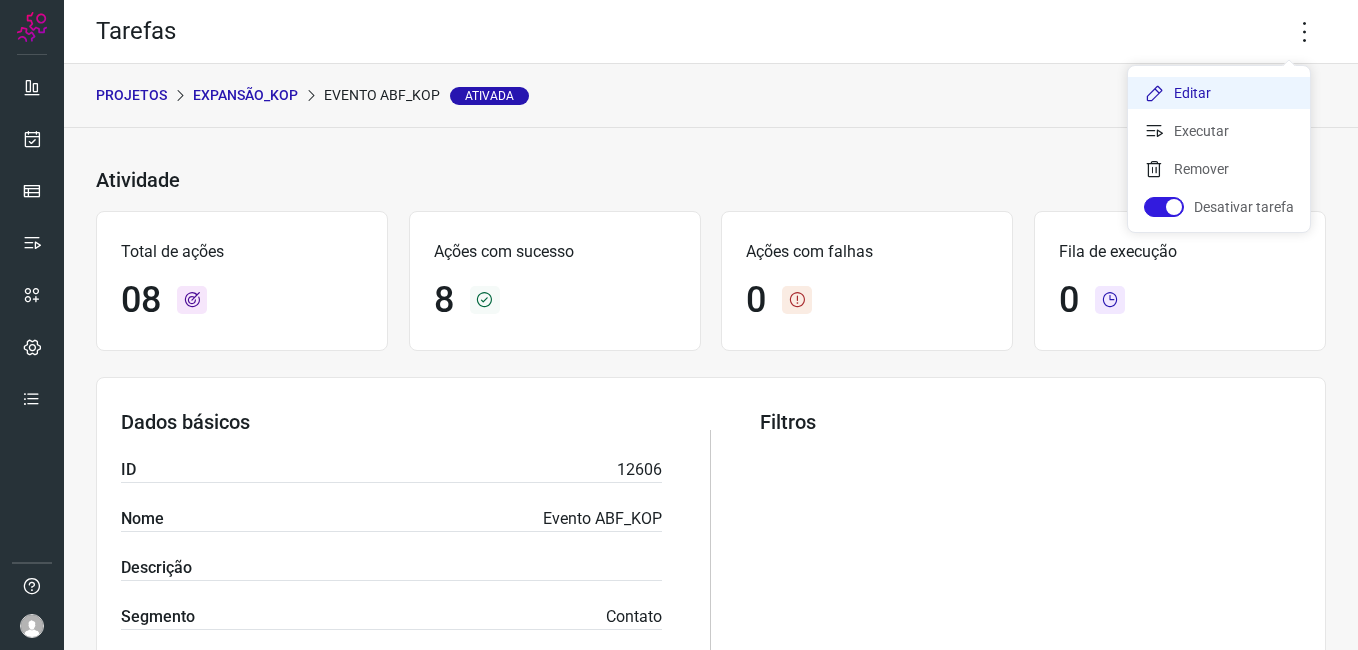 click on "Editar" 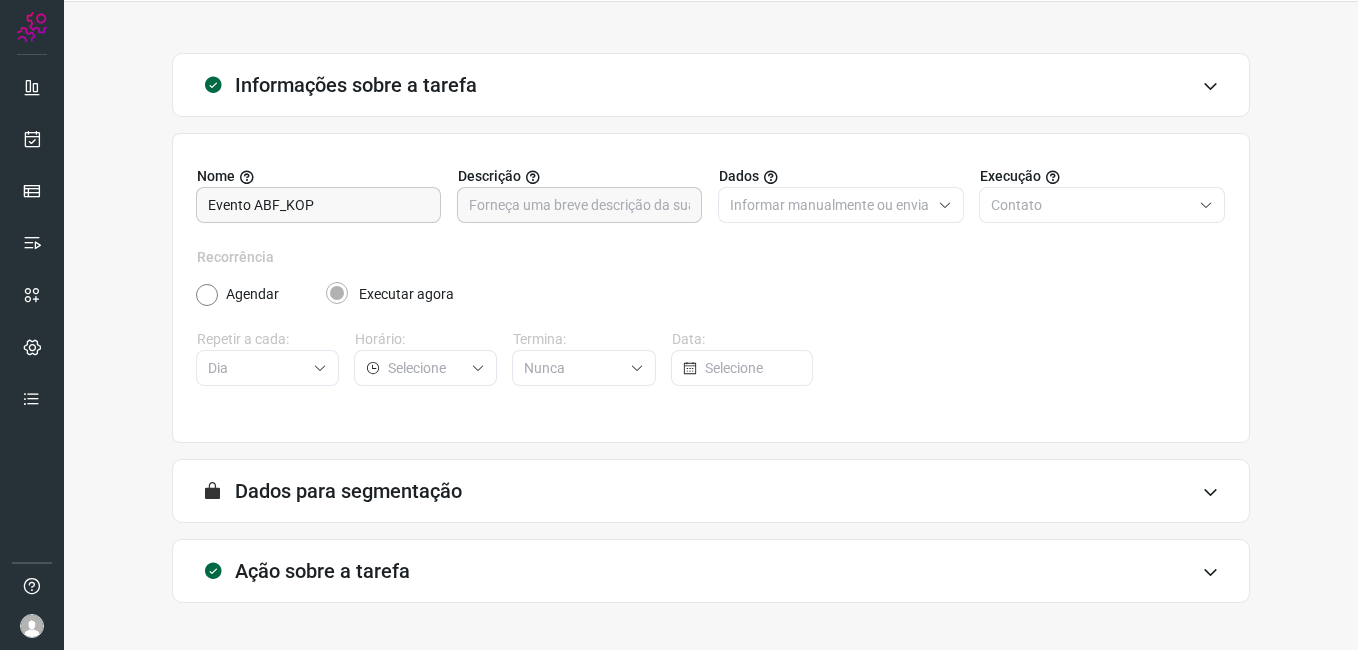 scroll, scrollTop: 131, scrollLeft: 0, axis: vertical 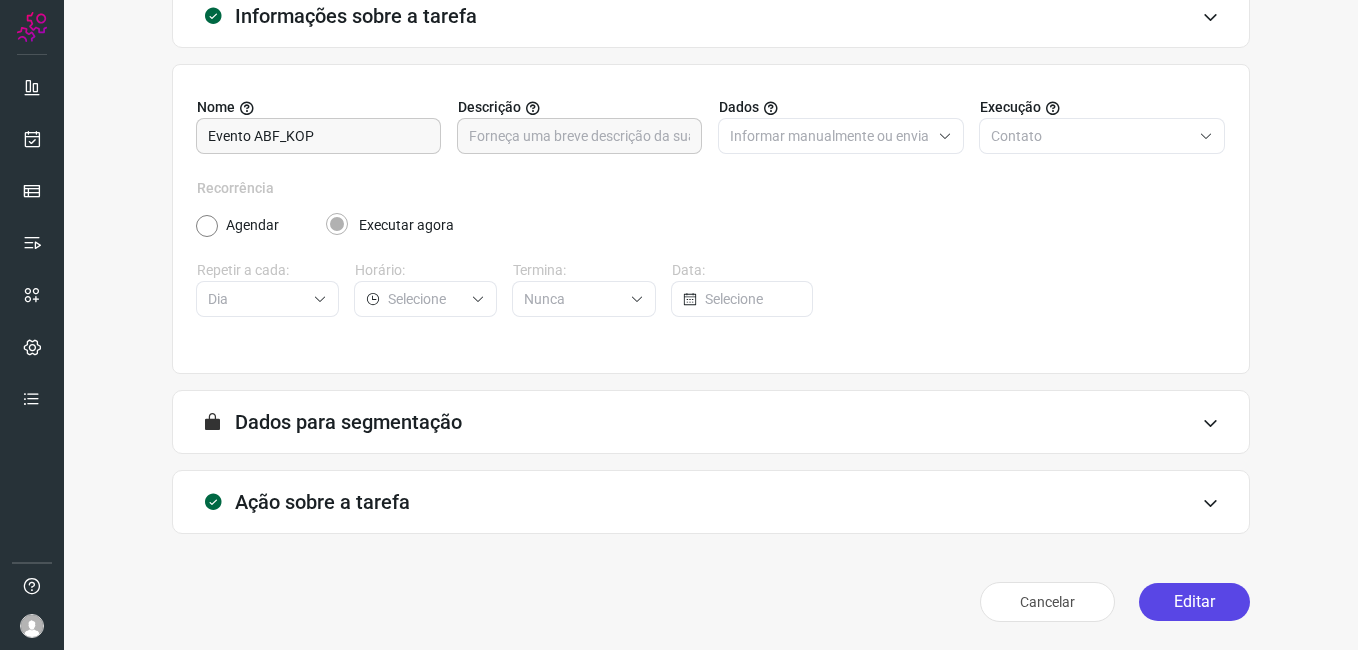 click on "Editar" at bounding box center [1194, 602] 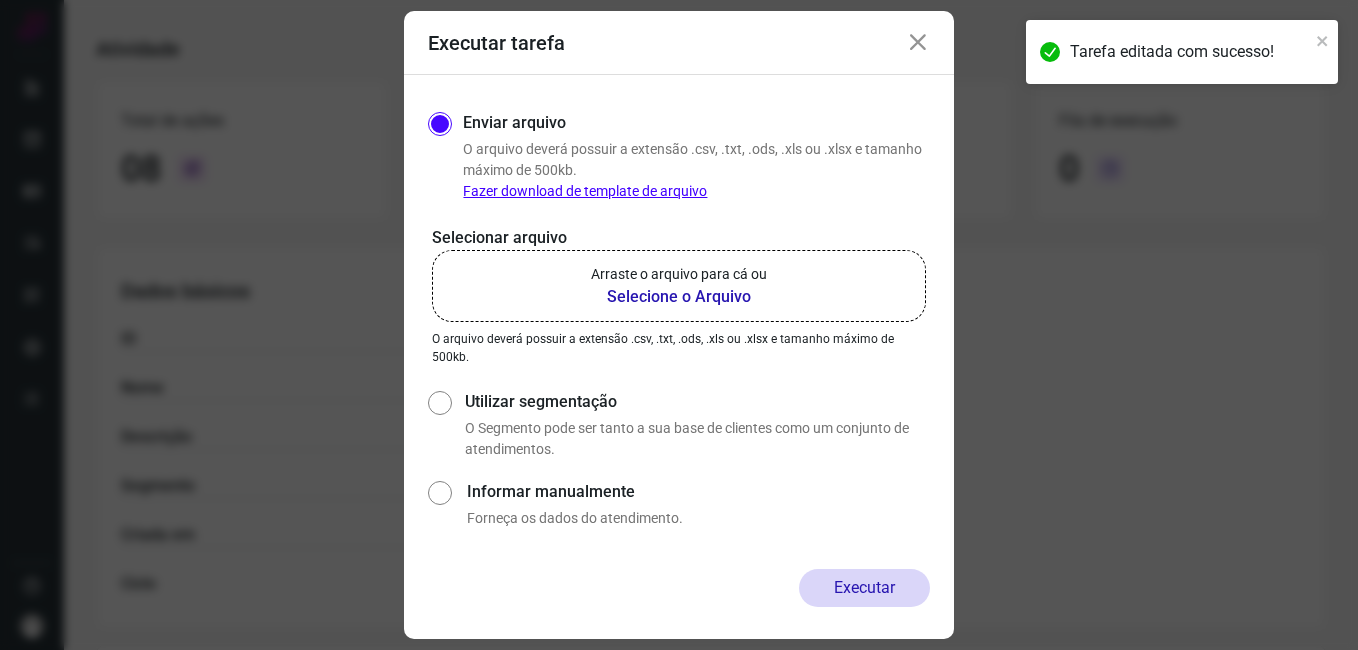 click on "Selecione o Arquivo" at bounding box center [679, 297] 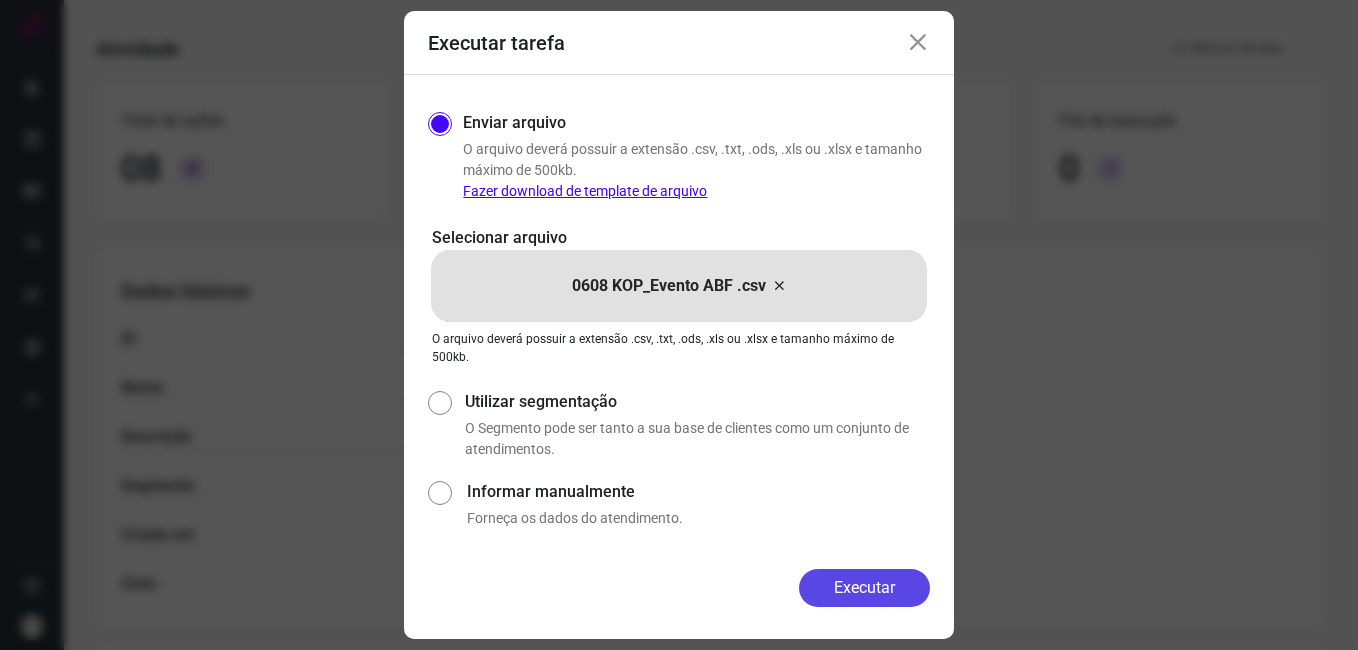 click on "Executar" at bounding box center (864, 588) 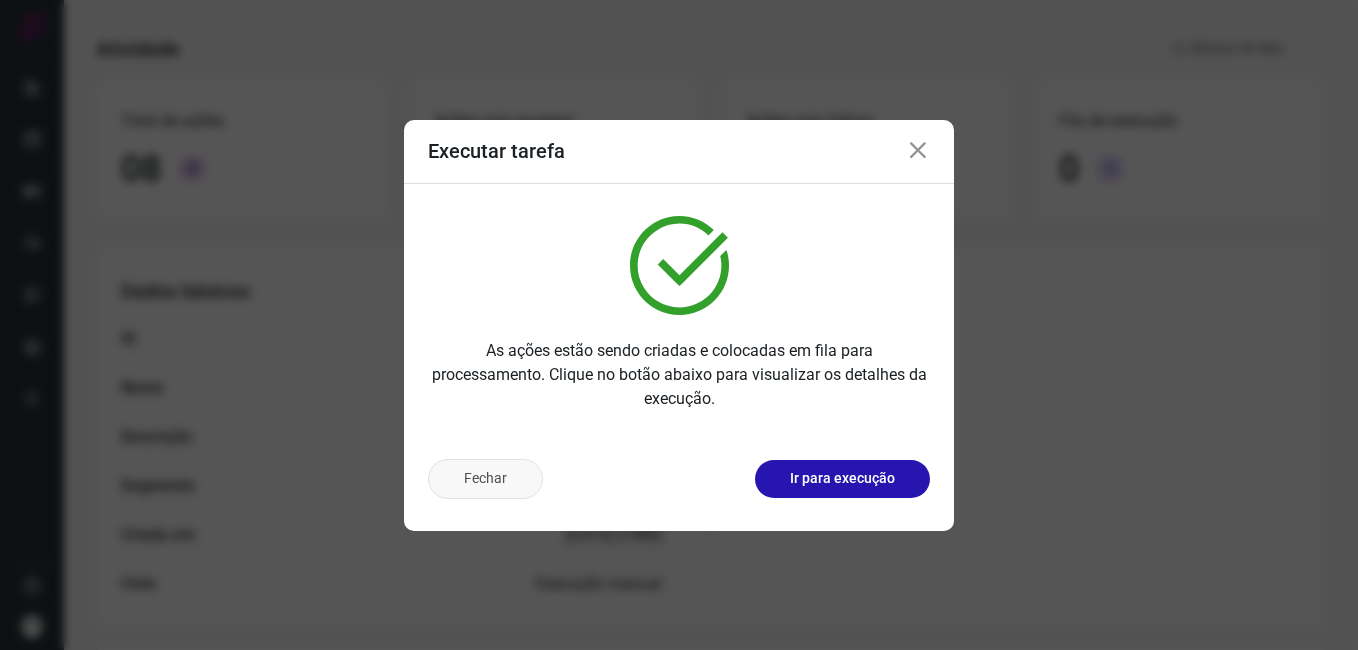 click on "Fechar" at bounding box center [485, 479] 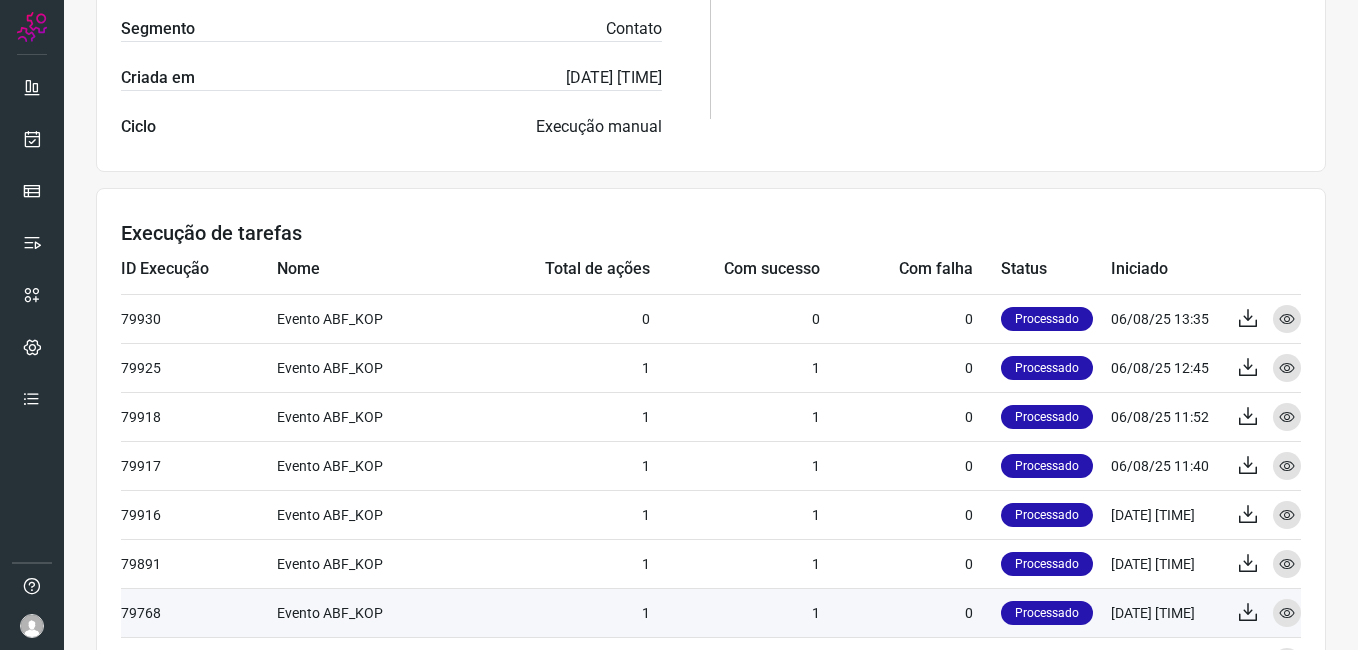 scroll, scrollTop: 731, scrollLeft: 0, axis: vertical 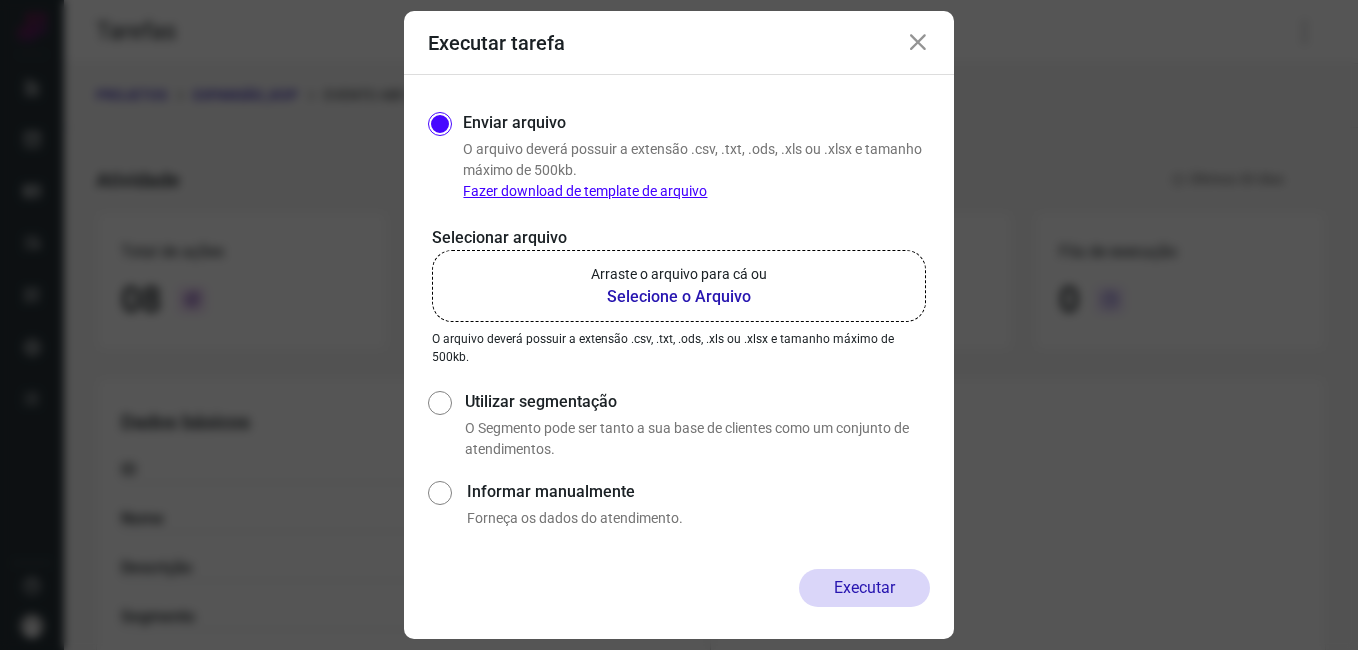click at bounding box center [918, 43] 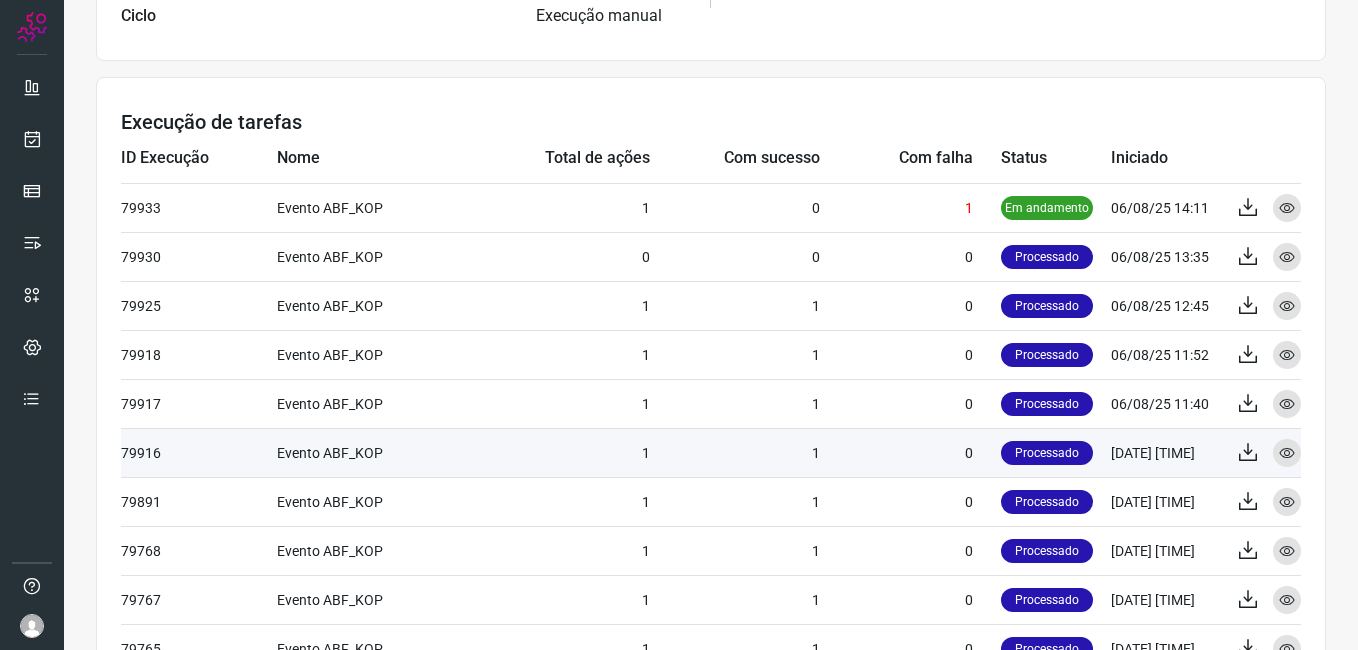 scroll, scrollTop: 700, scrollLeft: 0, axis: vertical 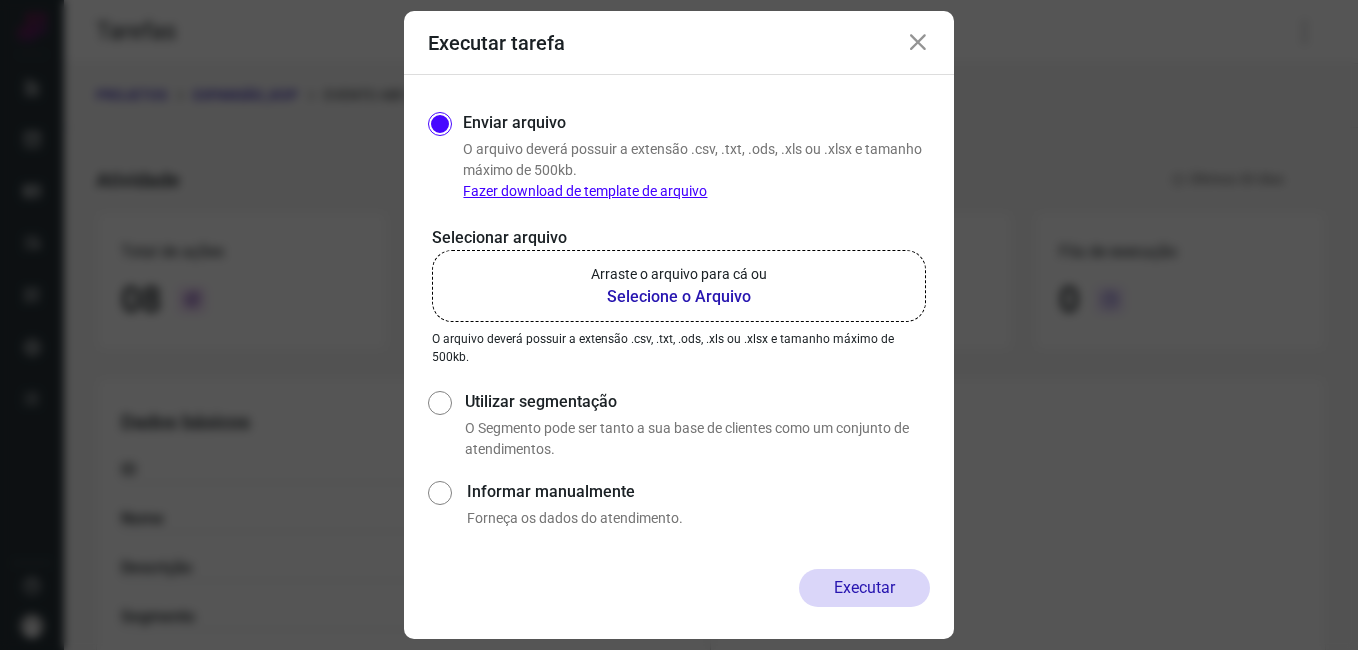 click at bounding box center (918, 43) 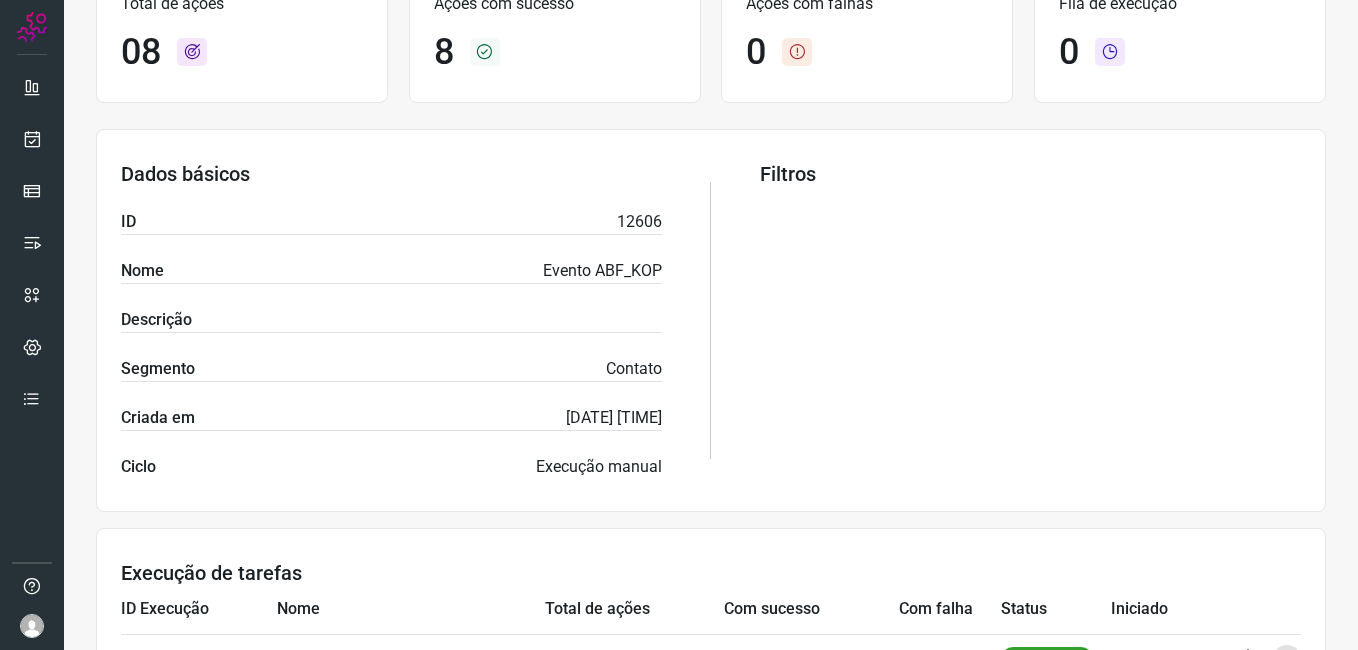 scroll, scrollTop: 600, scrollLeft: 0, axis: vertical 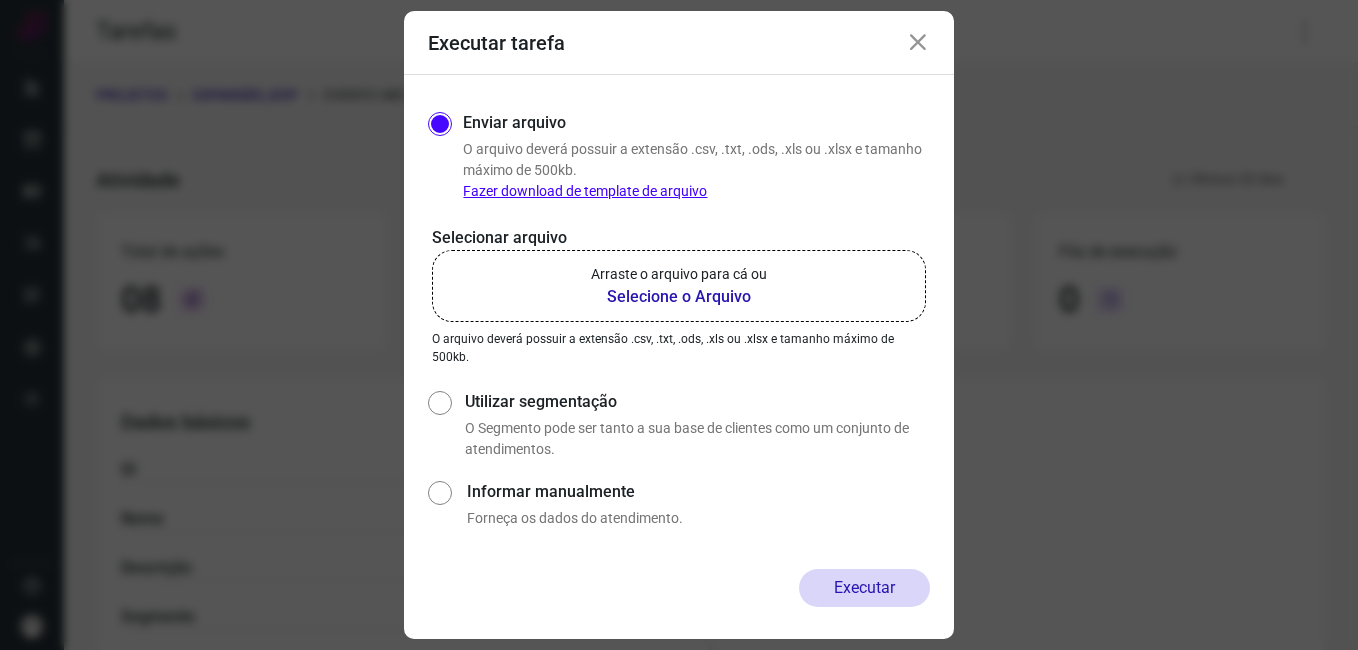 click at bounding box center (918, 43) 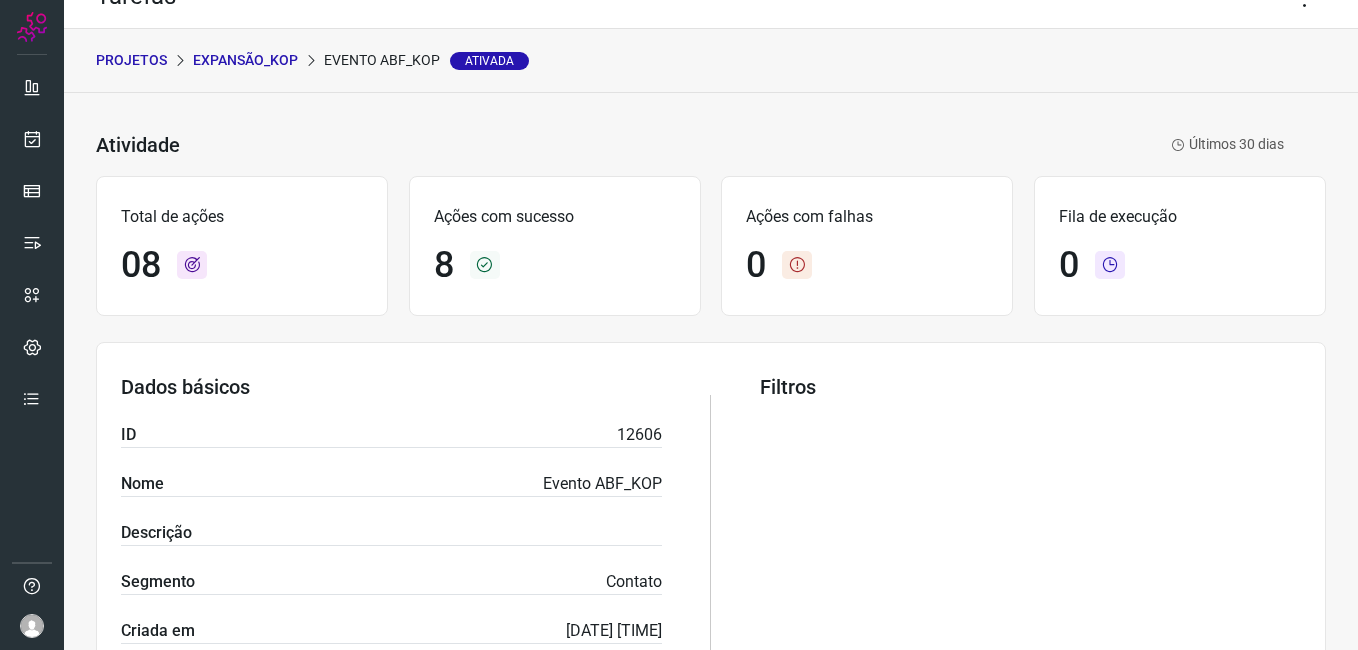 scroll, scrollTop: 0, scrollLeft: 0, axis: both 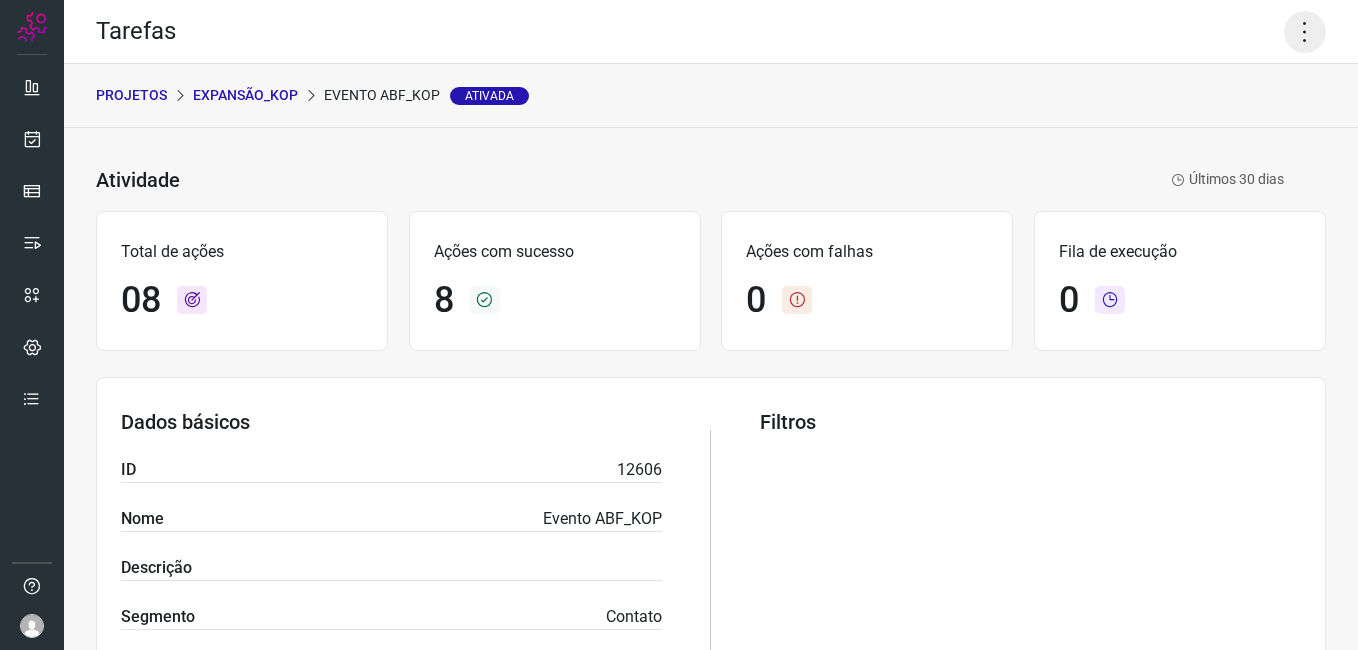 click 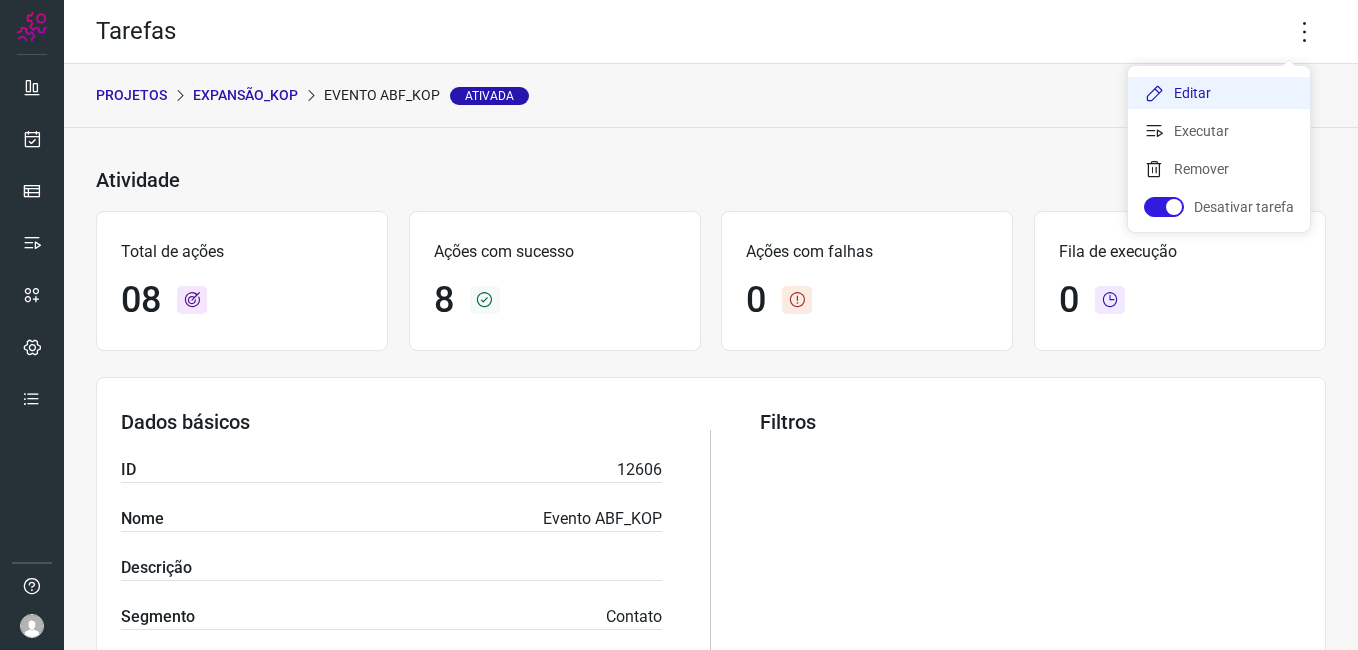 click on "Editar" 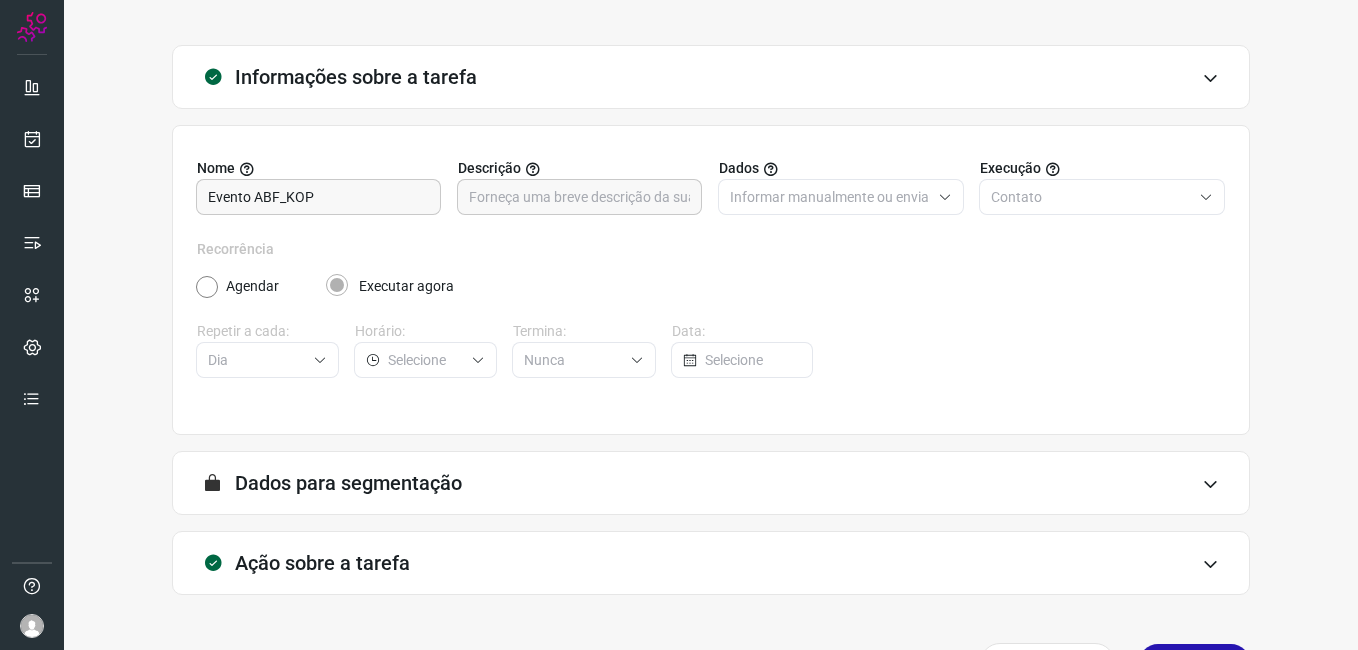 scroll, scrollTop: 131, scrollLeft: 0, axis: vertical 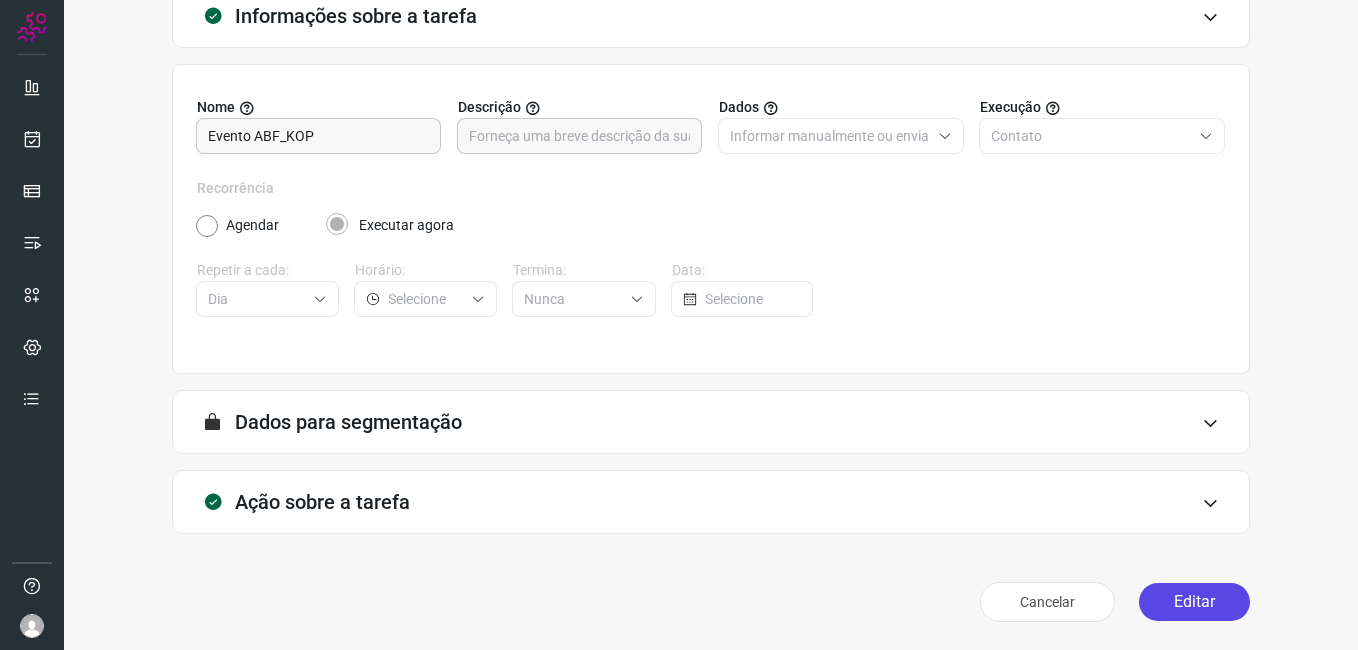 click on "Editar" at bounding box center [1194, 602] 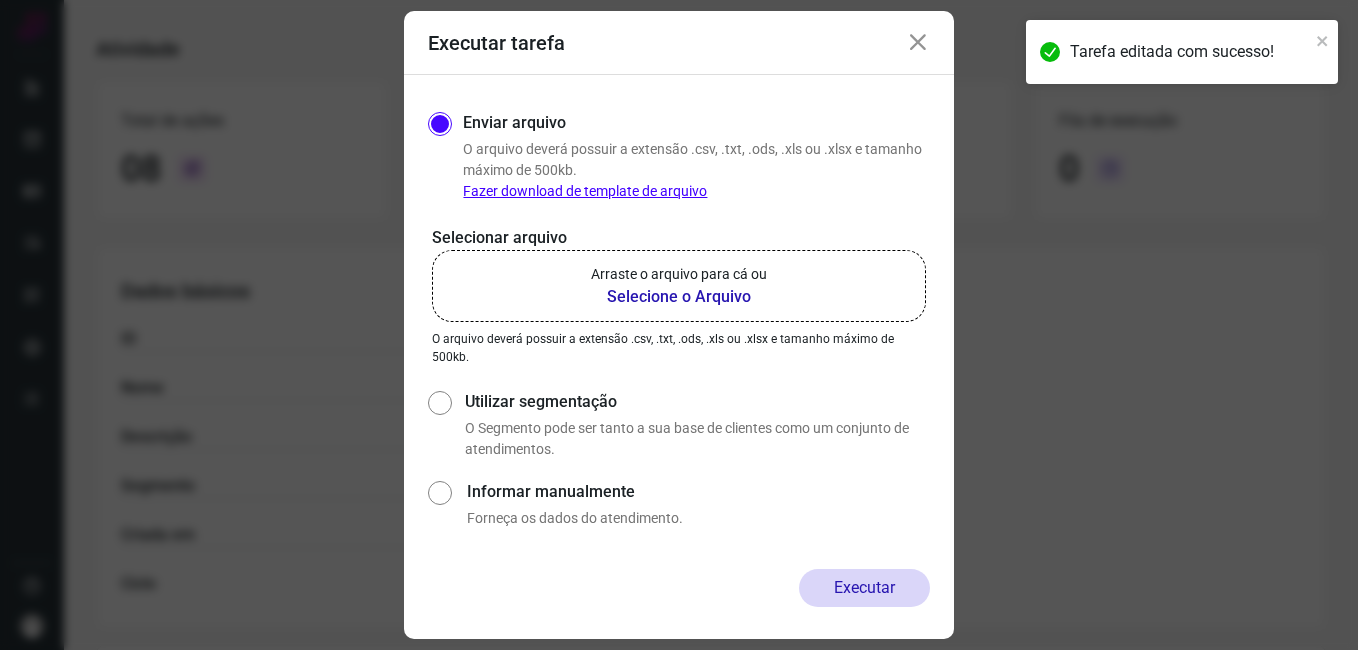 click on "Selecione o Arquivo" at bounding box center [679, 297] 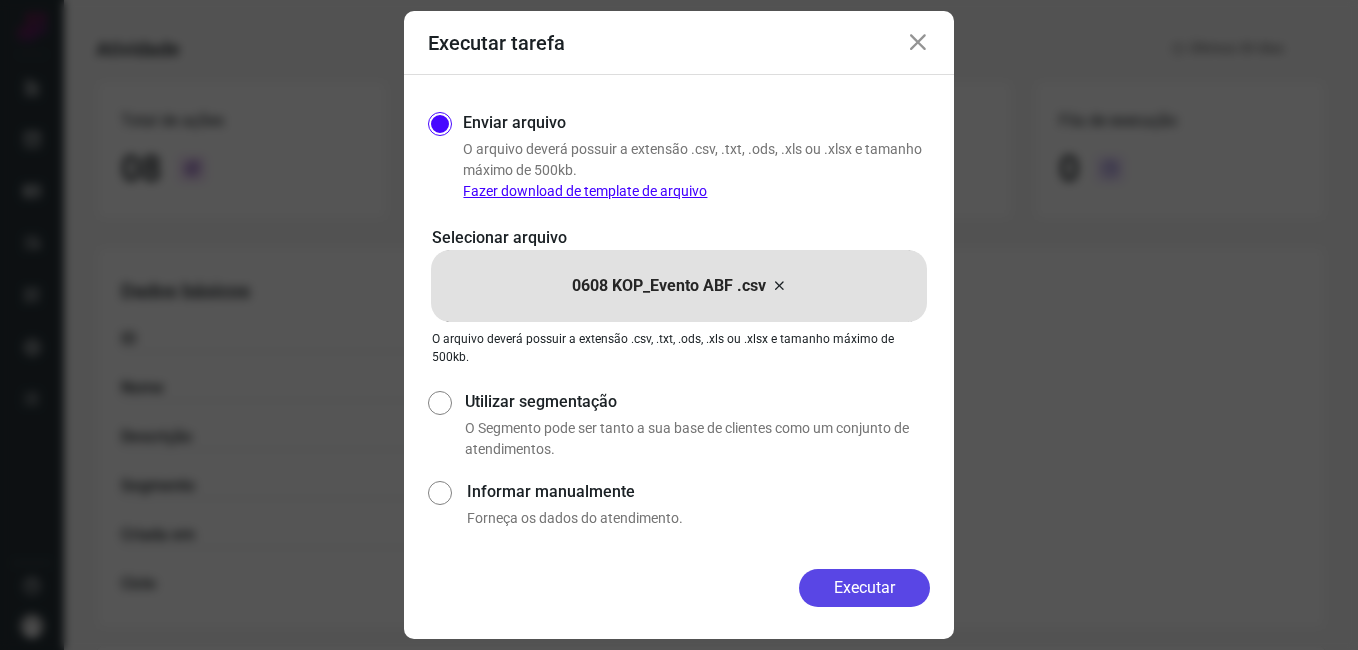 click on "Executar" at bounding box center (864, 588) 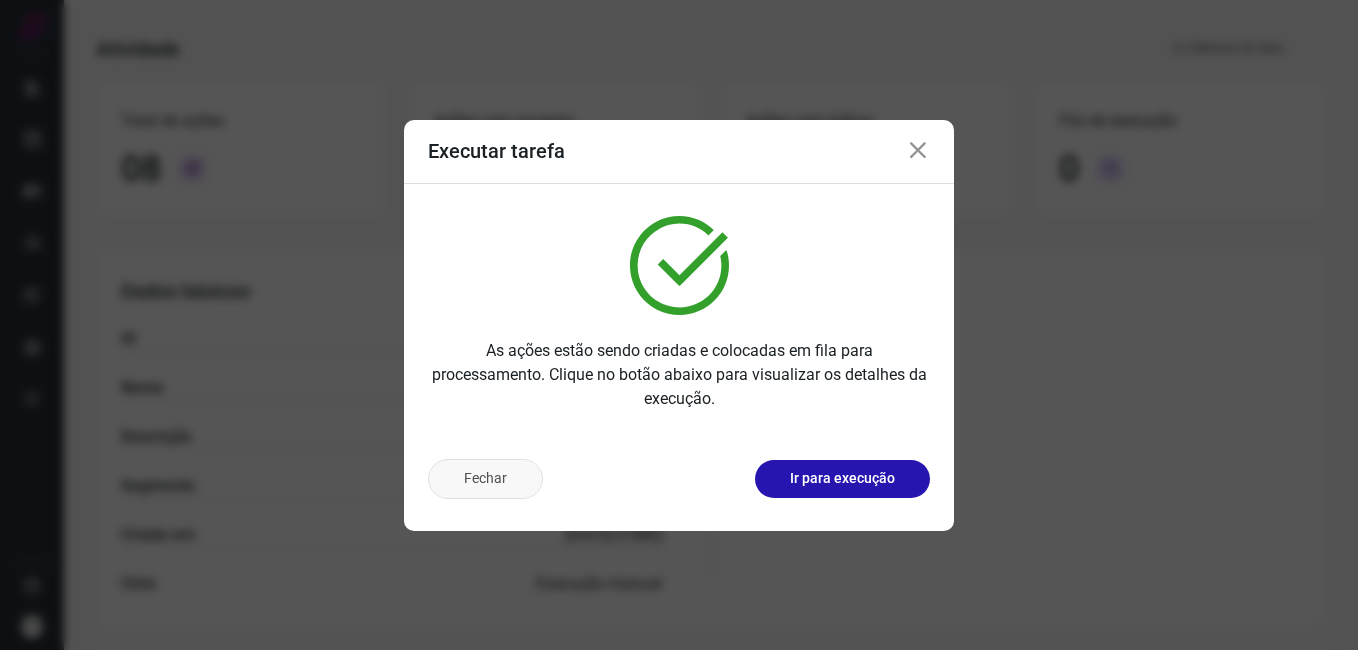 click on "Fechar" at bounding box center [485, 479] 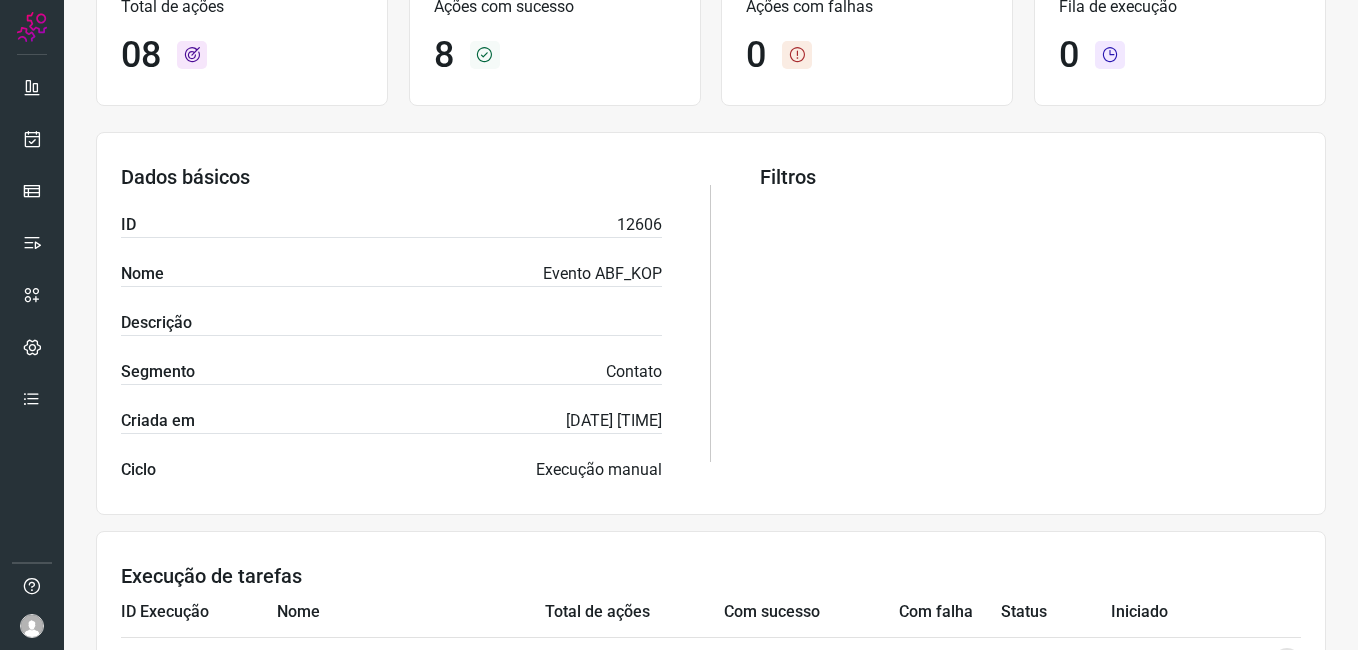 scroll, scrollTop: 631, scrollLeft: 0, axis: vertical 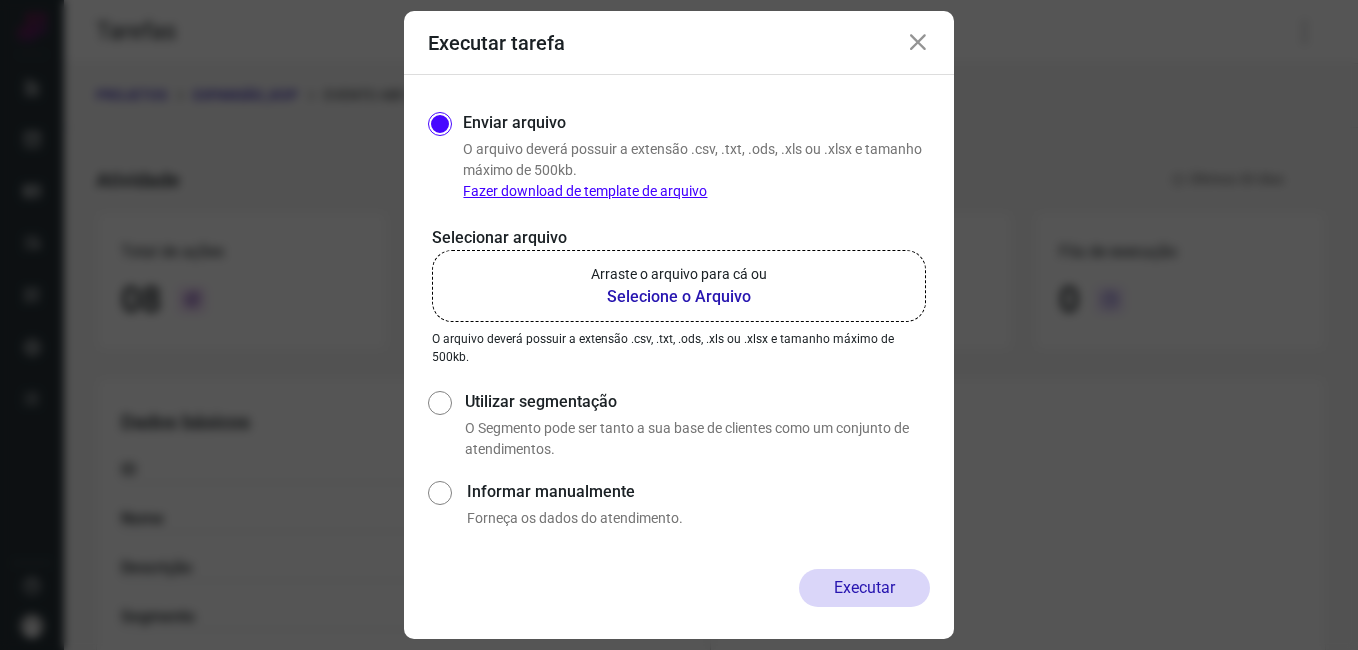 click at bounding box center [918, 43] 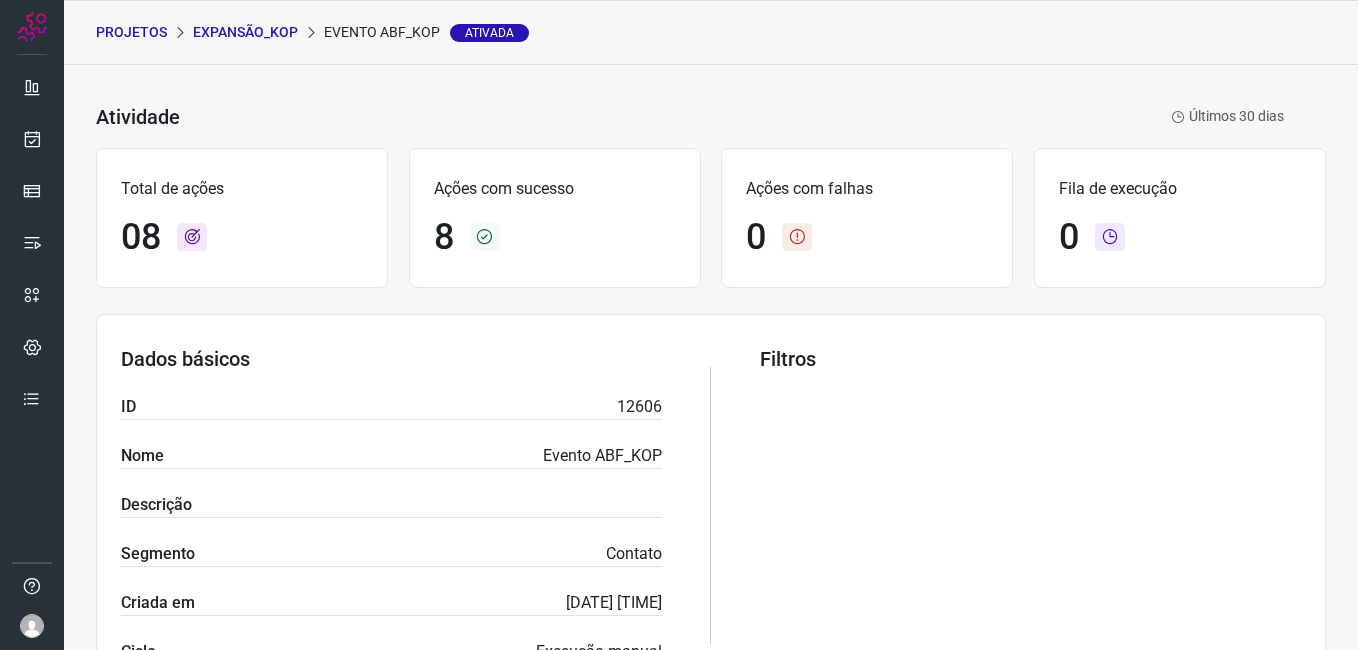 scroll, scrollTop: 0, scrollLeft: 0, axis: both 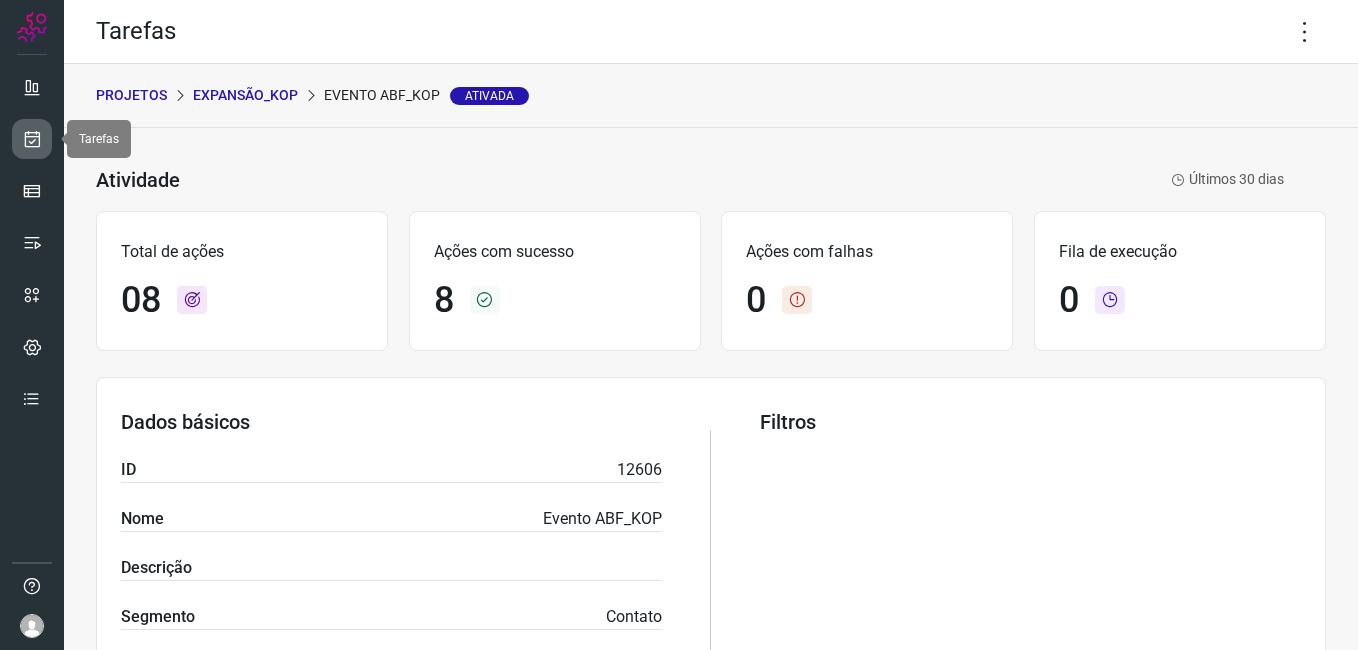 click at bounding box center [32, 139] 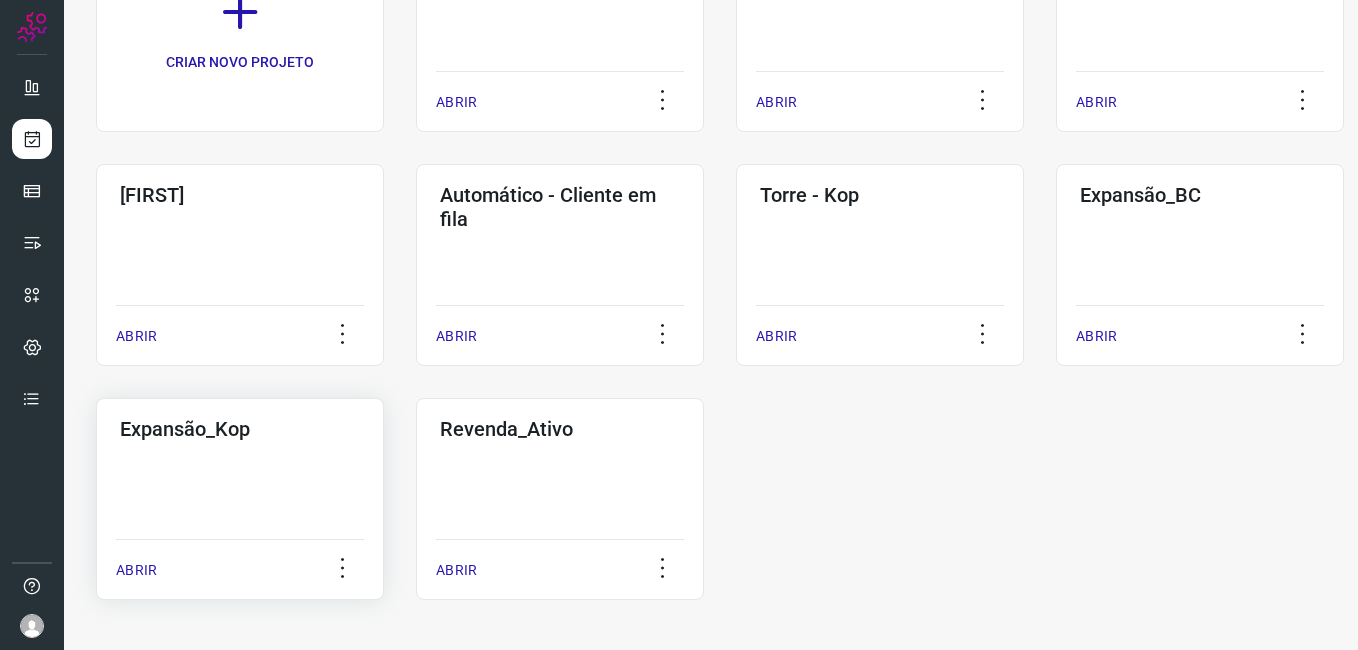 click on "Expansão_Kop  ABRIR" 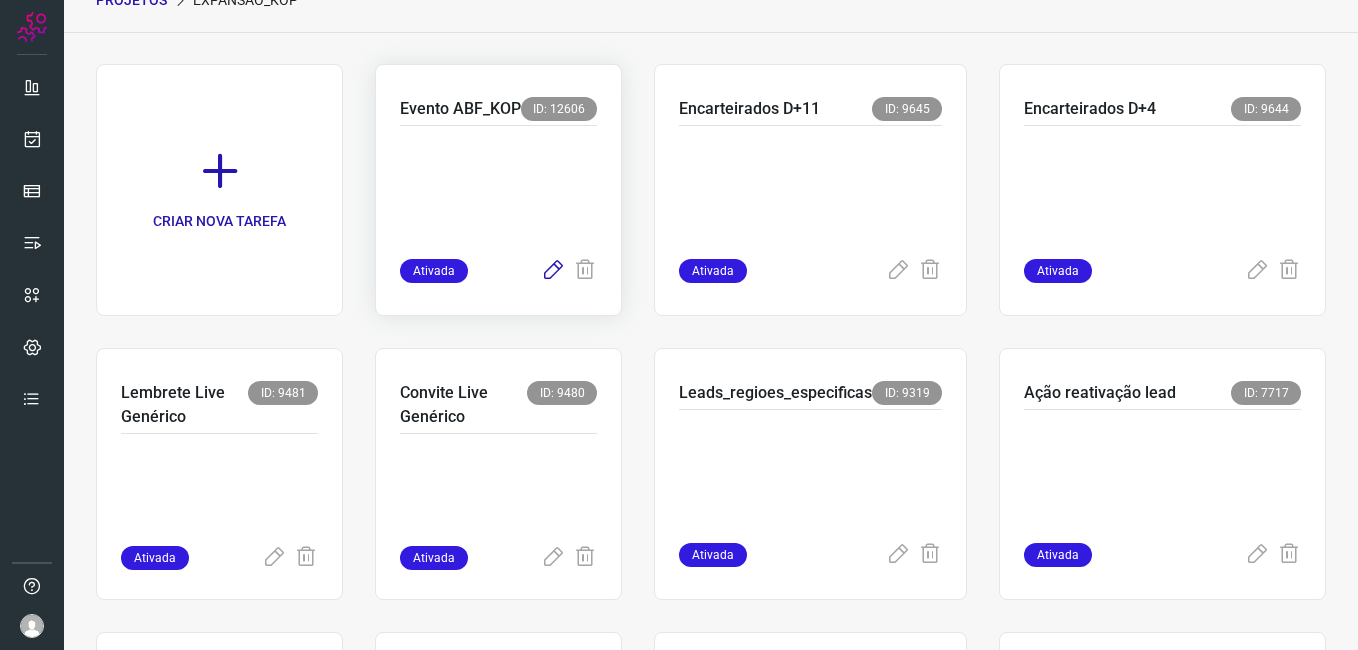 click at bounding box center (553, 271) 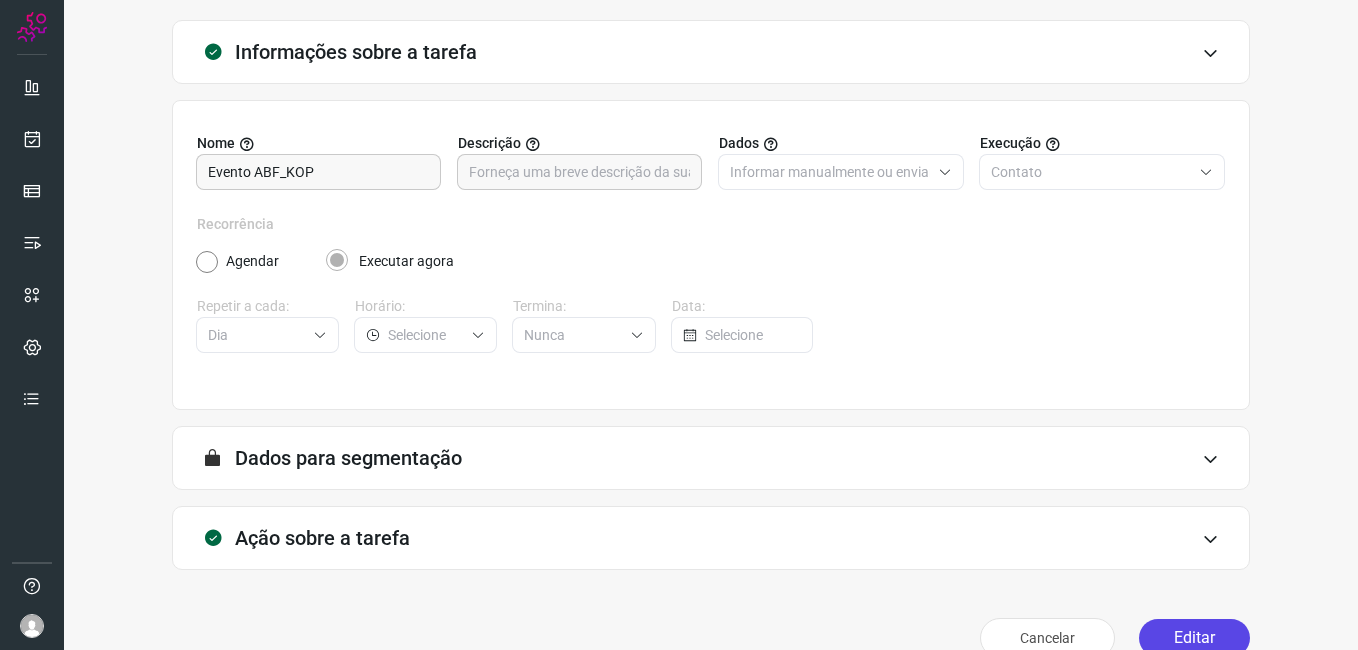 click on "Editar" at bounding box center [1194, 638] 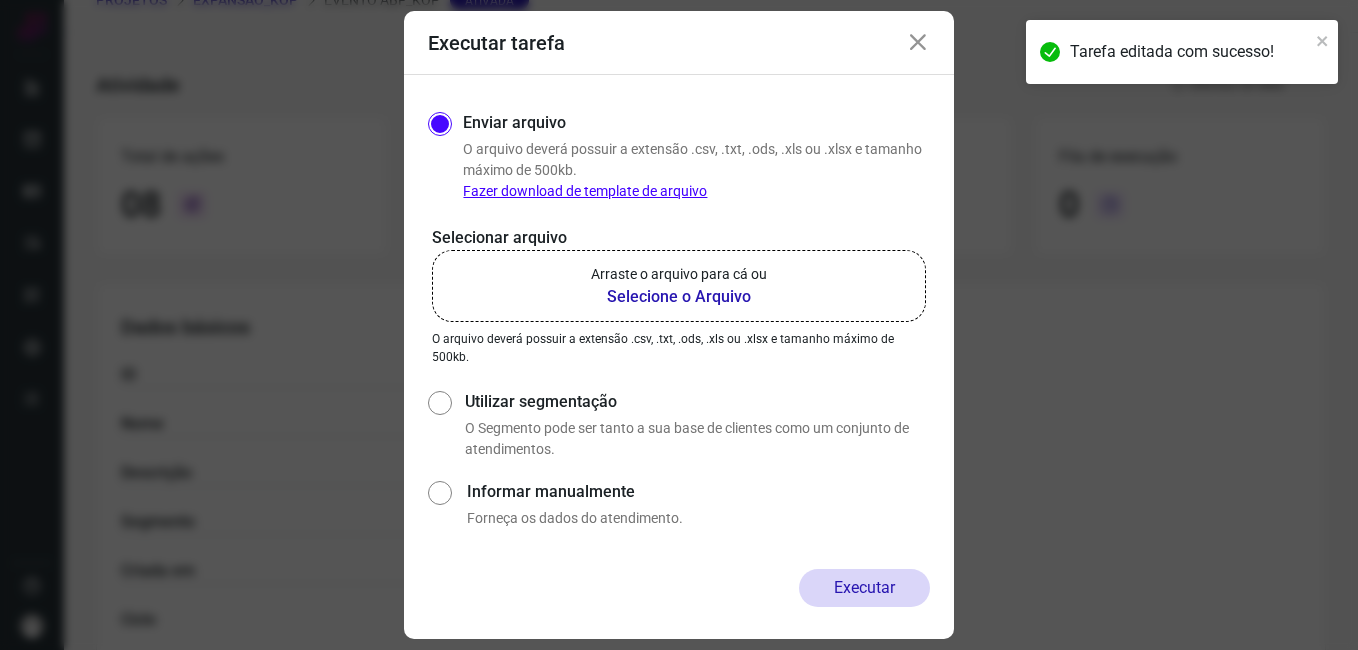 click on "Selecione o Arquivo" at bounding box center (679, 297) 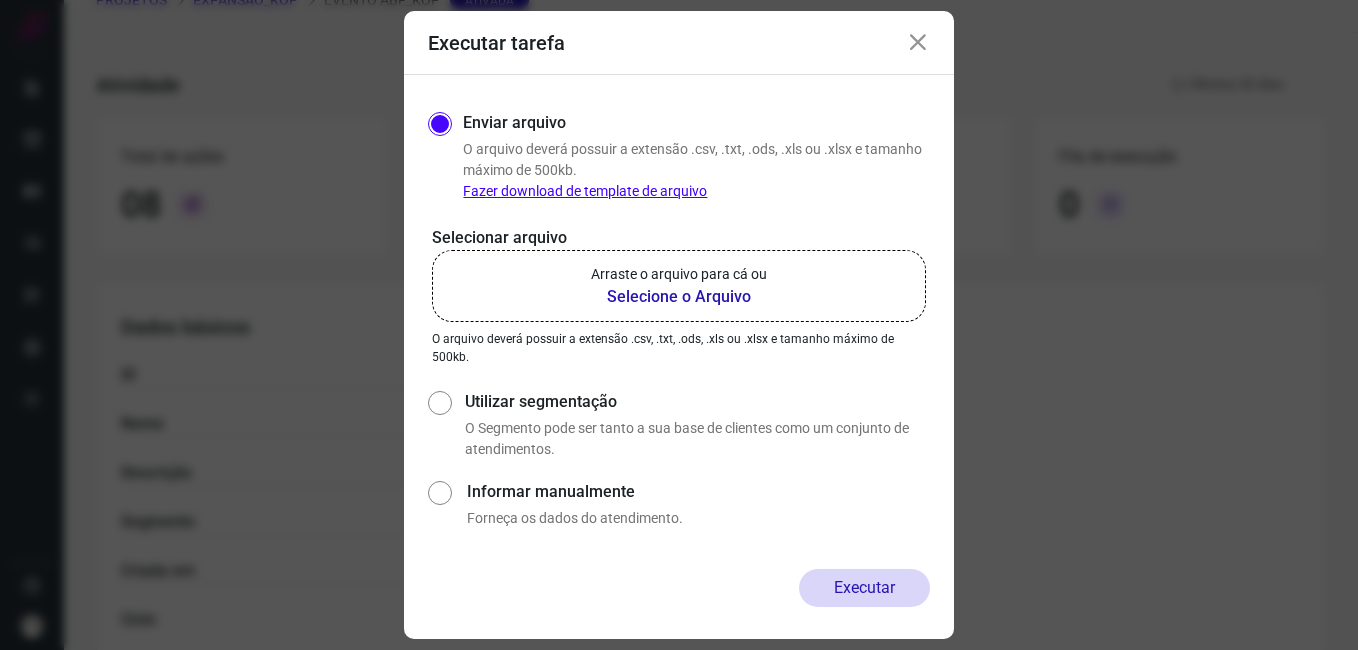 click on "Selecione o Arquivo" at bounding box center [679, 297] 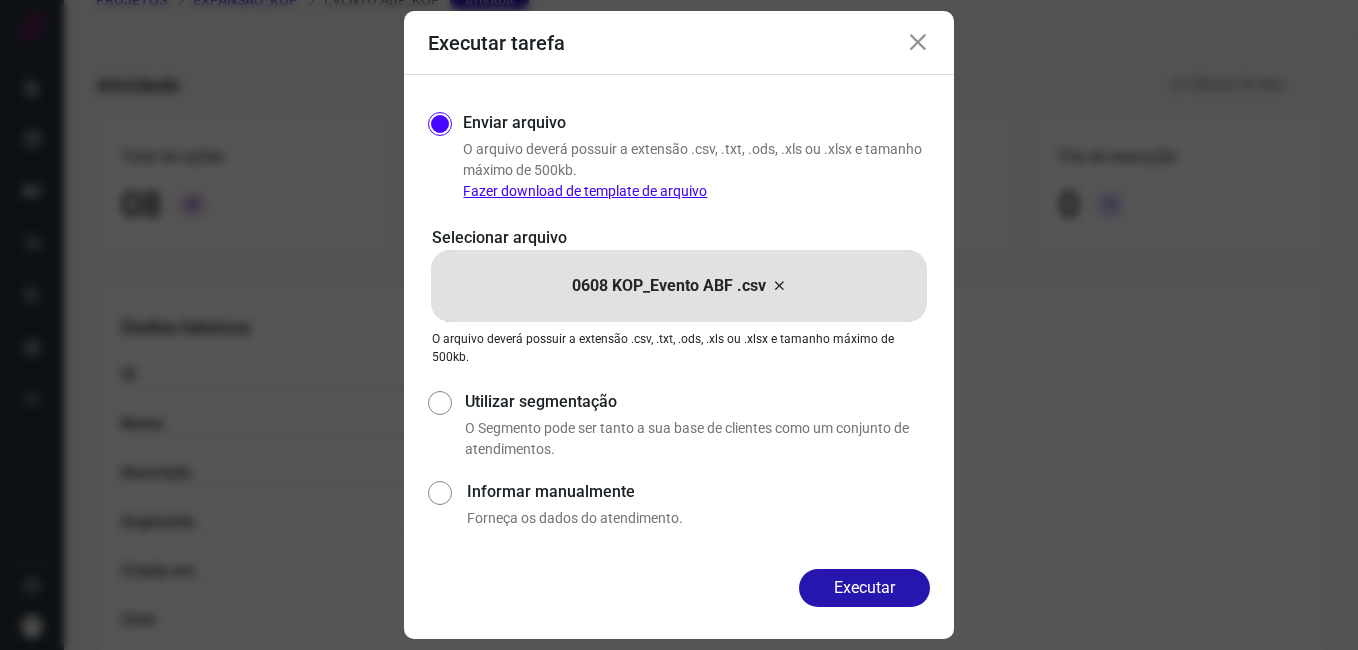 drag, startPoint x: 816, startPoint y: 578, endPoint x: 800, endPoint y: 569, distance: 18.35756 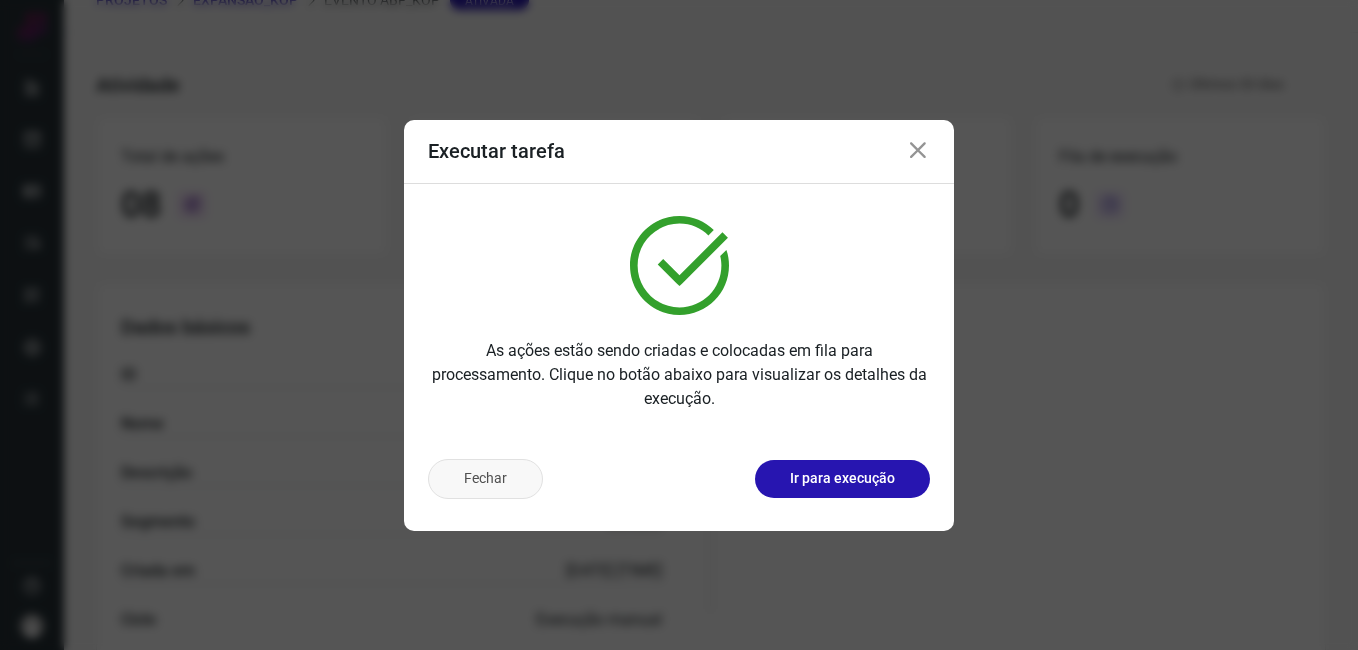 click on "Fechar" at bounding box center (485, 479) 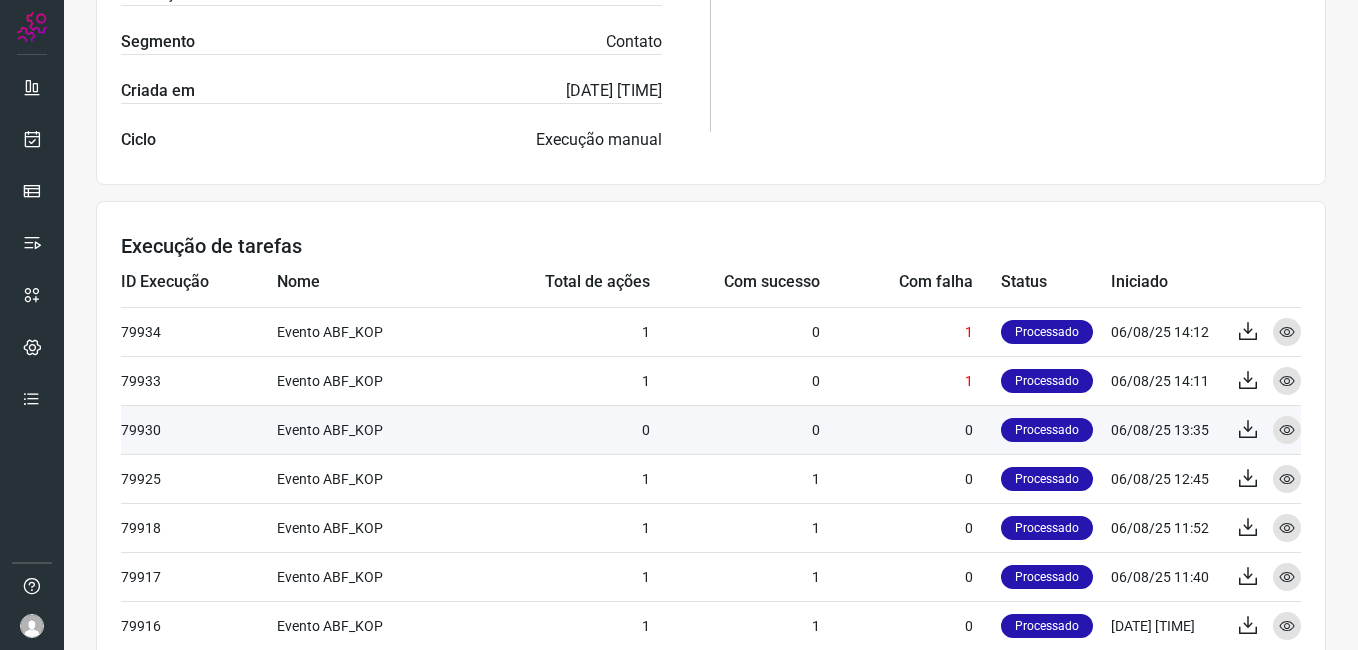 scroll, scrollTop: 595, scrollLeft: 0, axis: vertical 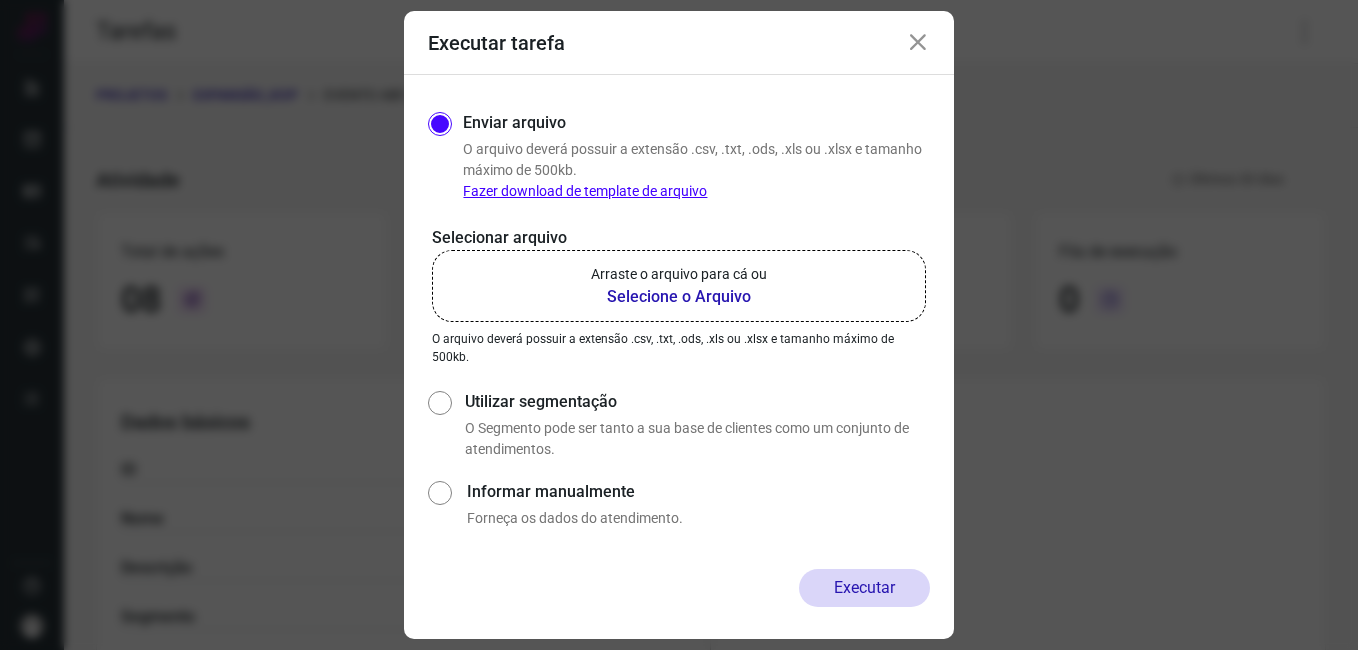 click at bounding box center (918, 43) 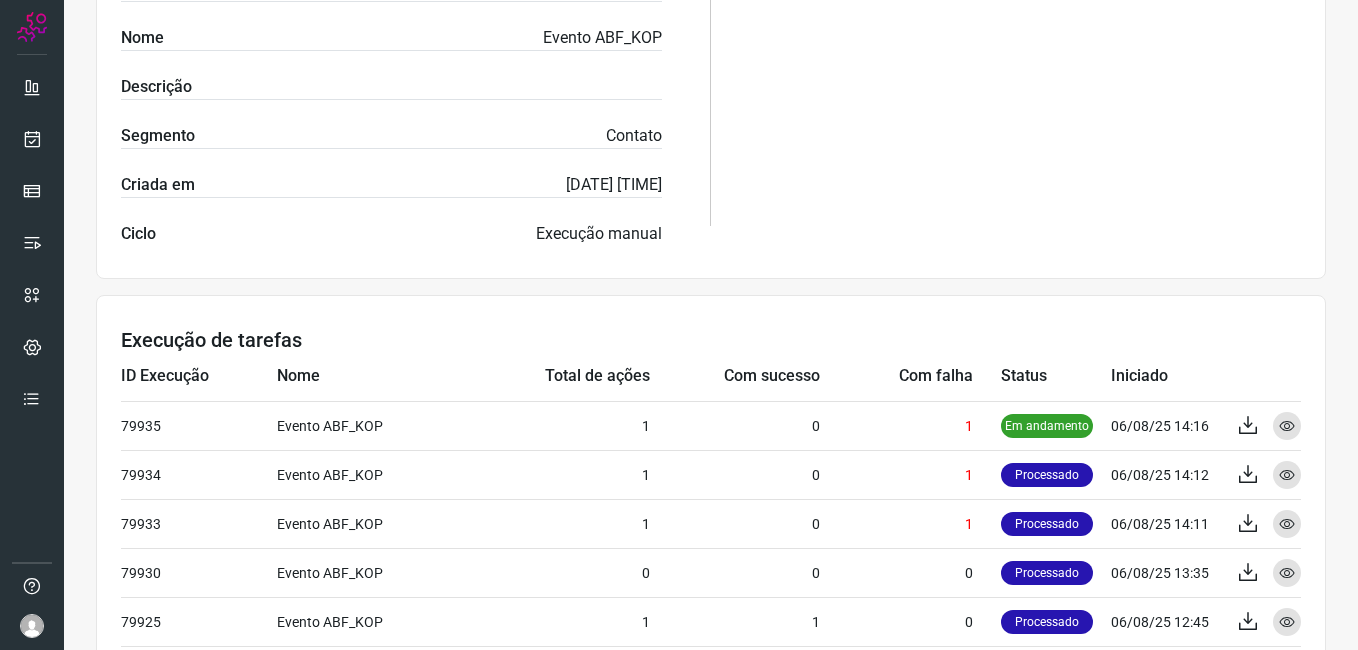 scroll, scrollTop: 500, scrollLeft: 0, axis: vertical 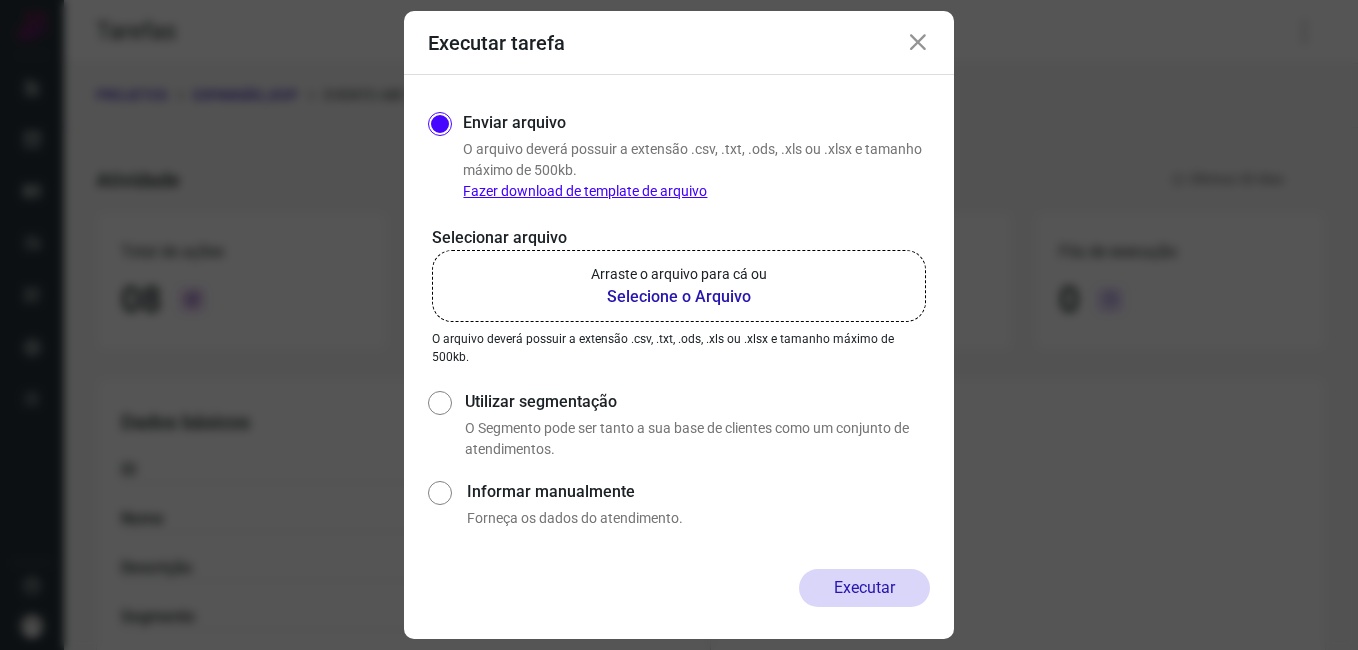 click on "Executar tarefa" at bounding box center (679, 43) 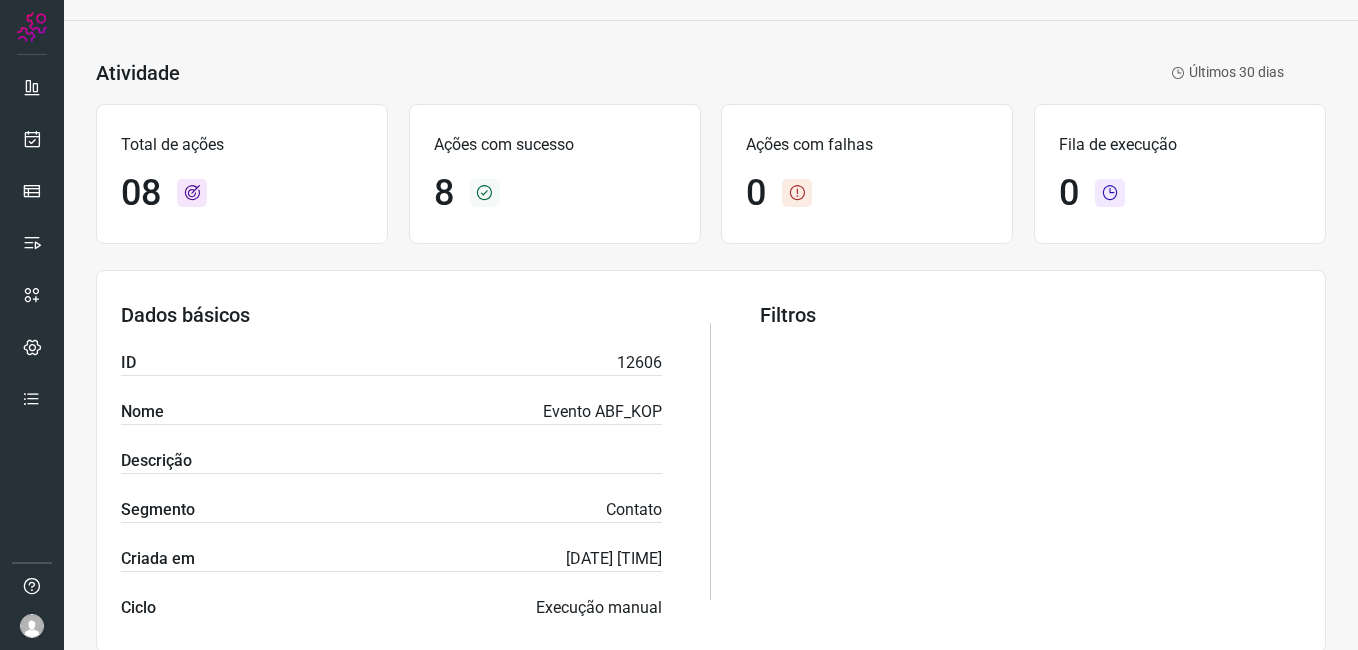 scroll, scrollTop: 0, scrollLeft: 0, axis: both 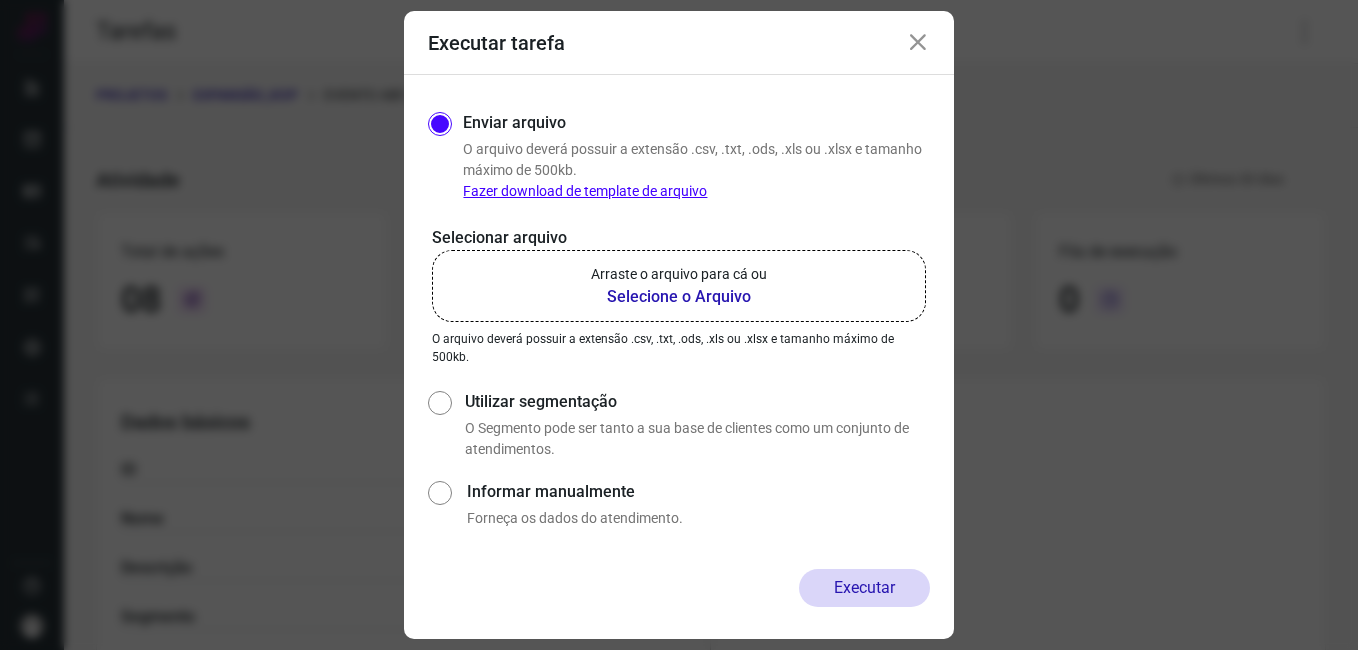click on "Selecione o Arquivo" at bounding box center [679, 297] 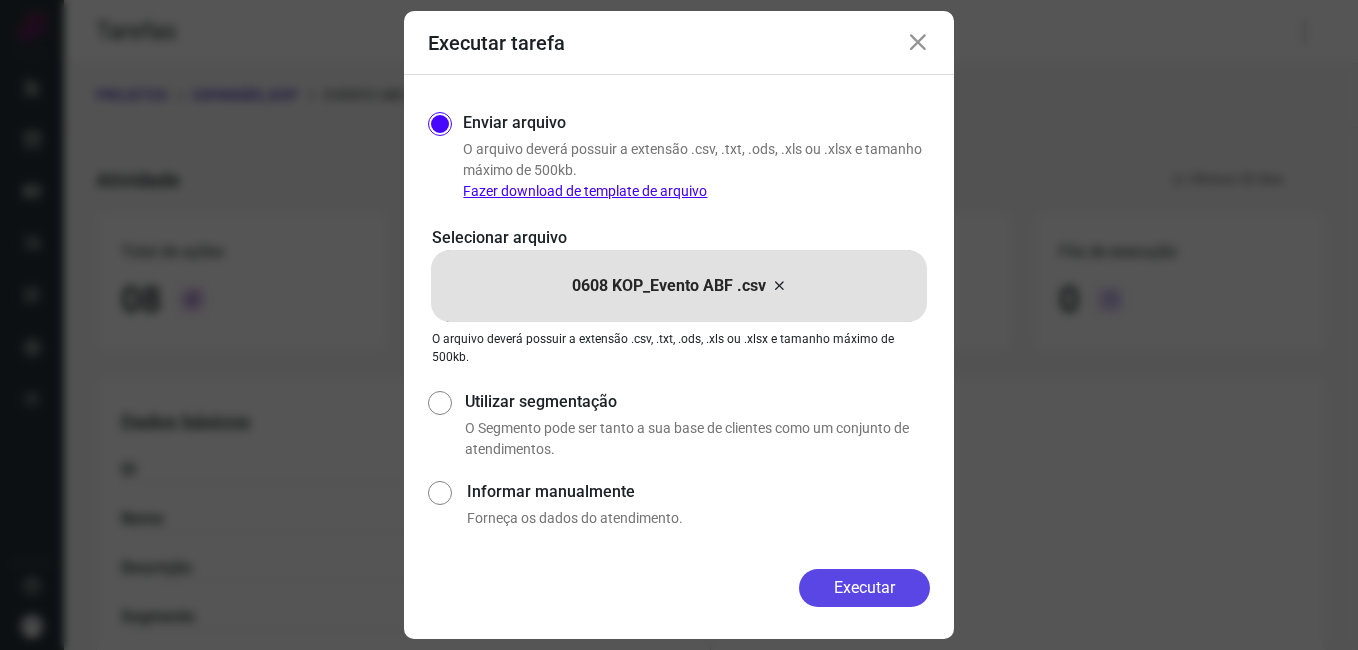 click on "Executar" at bounding box center [864, 588] 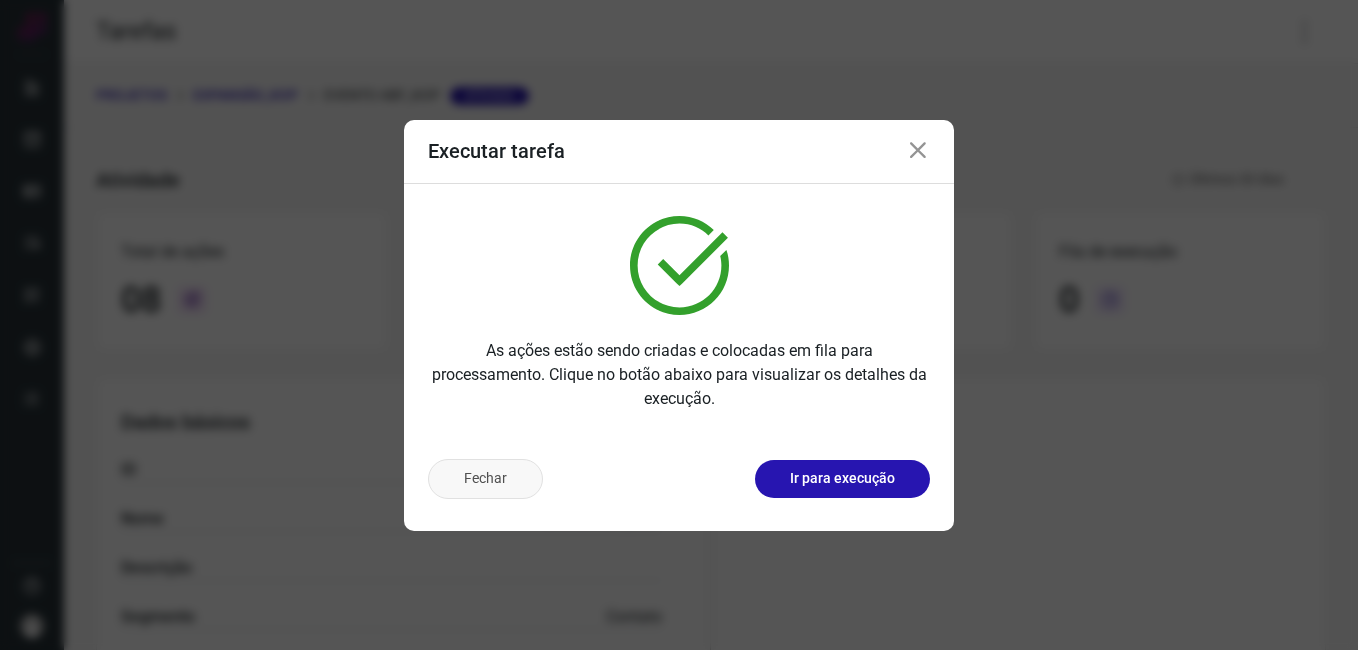 click on "Fechar" at bounding box center [485, 479] 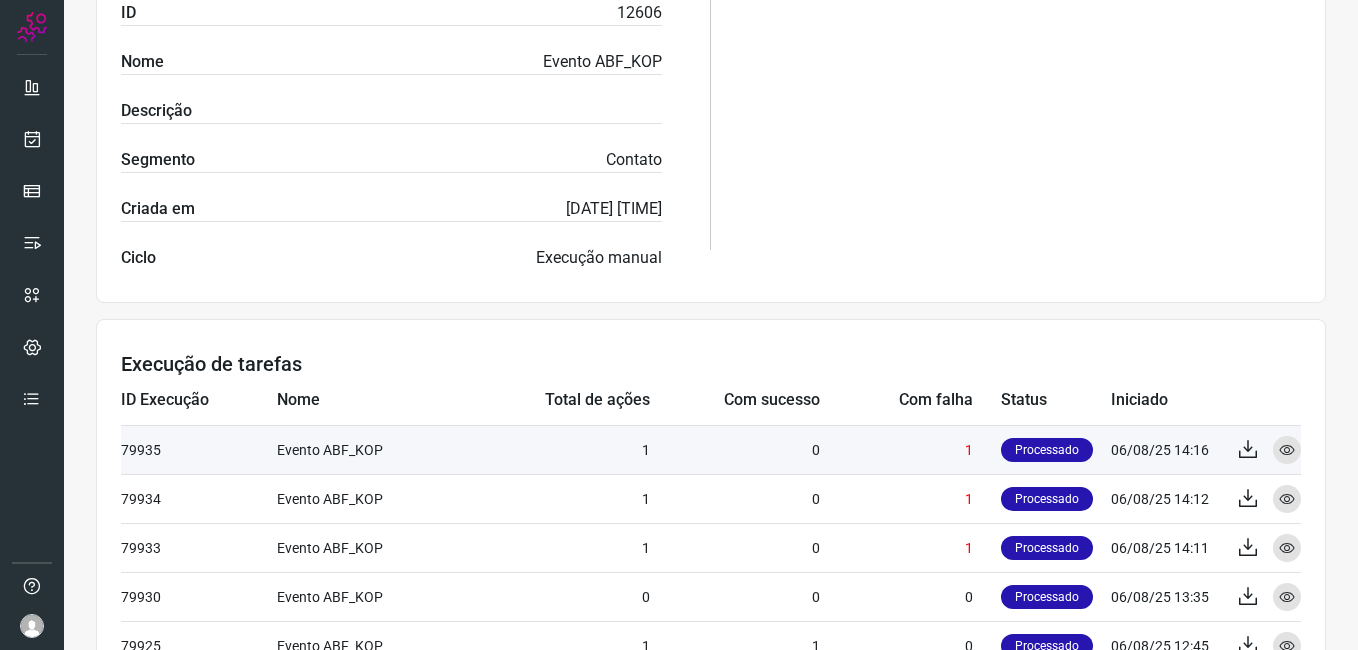 scroll, scrollTop: 500, scrollLeft: 0, axis: vertical 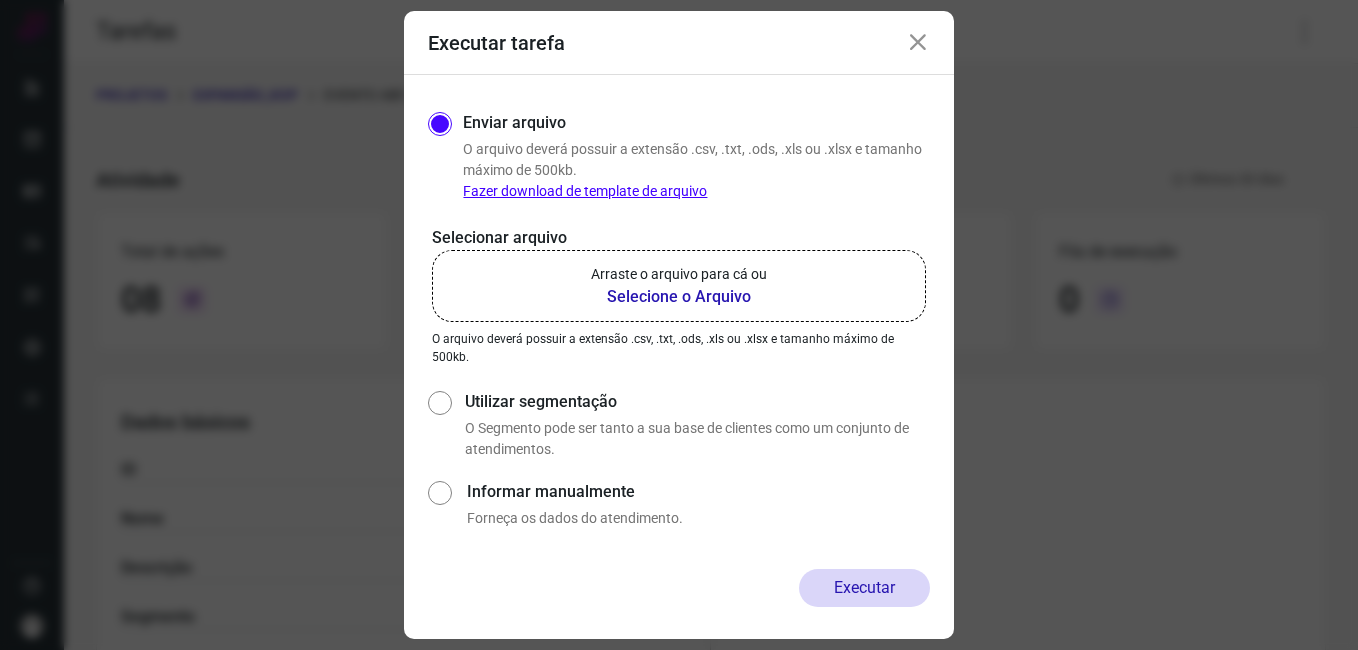 click at bounding box center (918, 43) 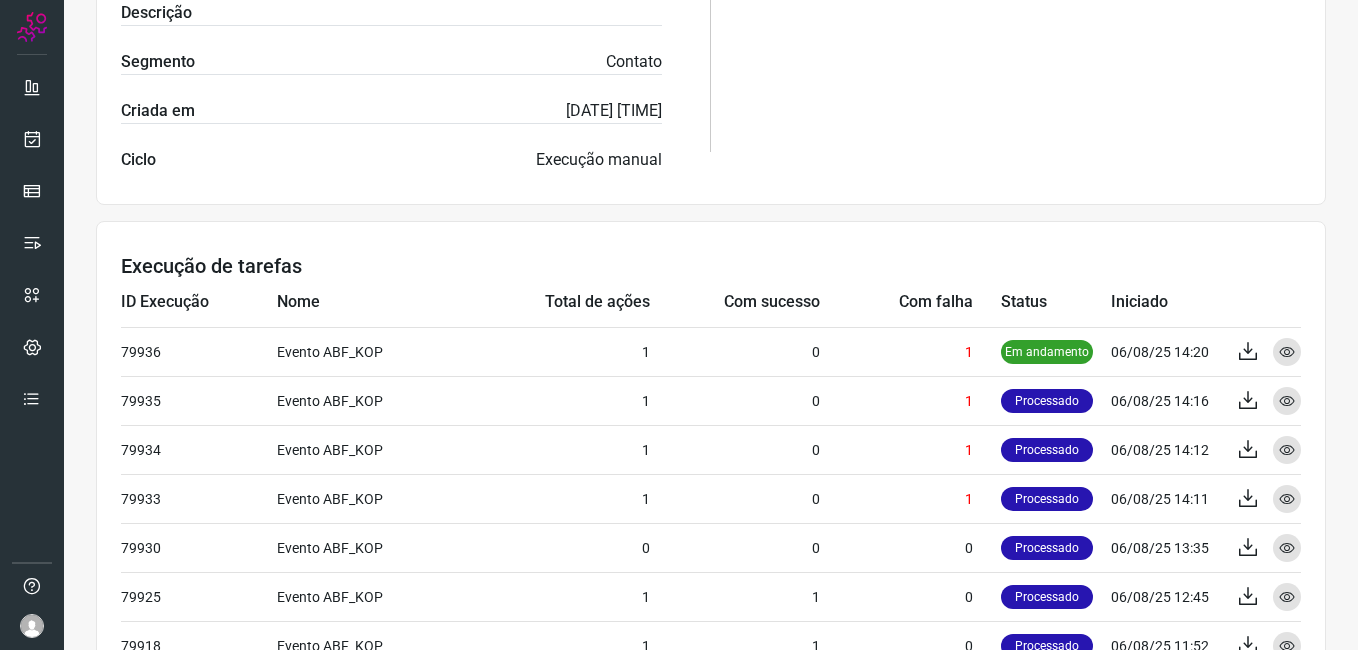 scroll, scrollTop: 600, scrollLeft: 0, axis: vertical 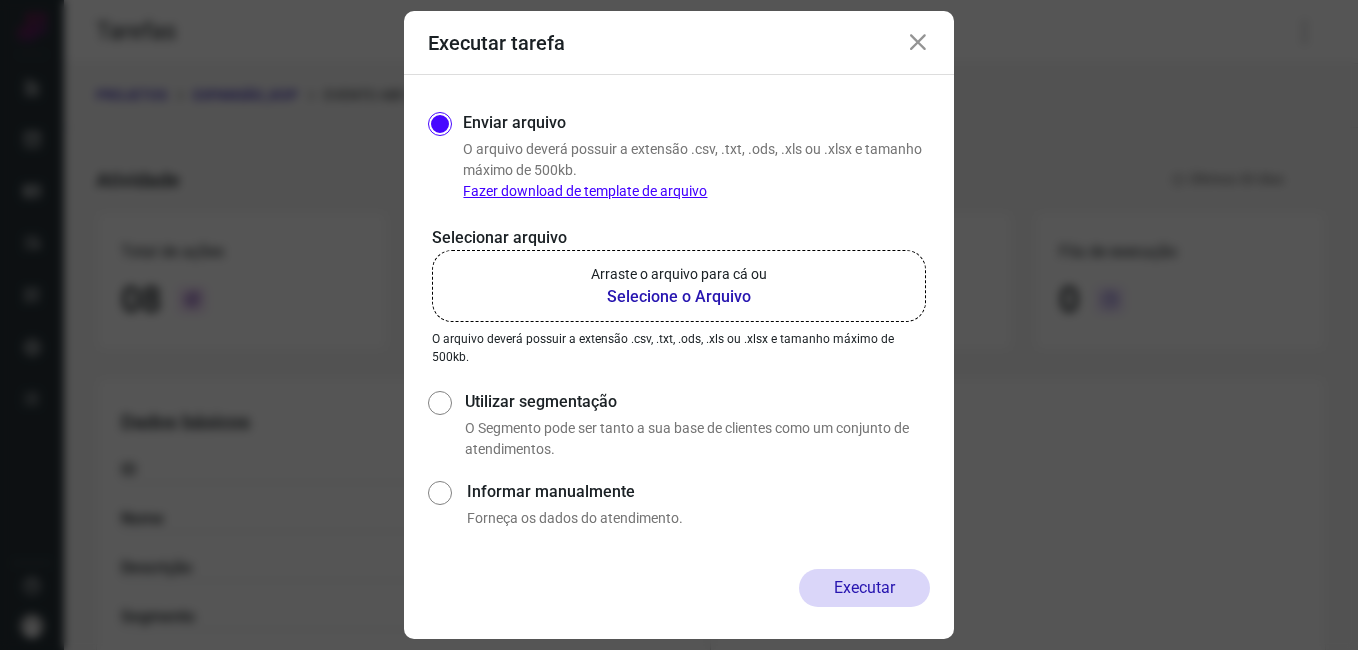 click at bounding box center (918, 43) 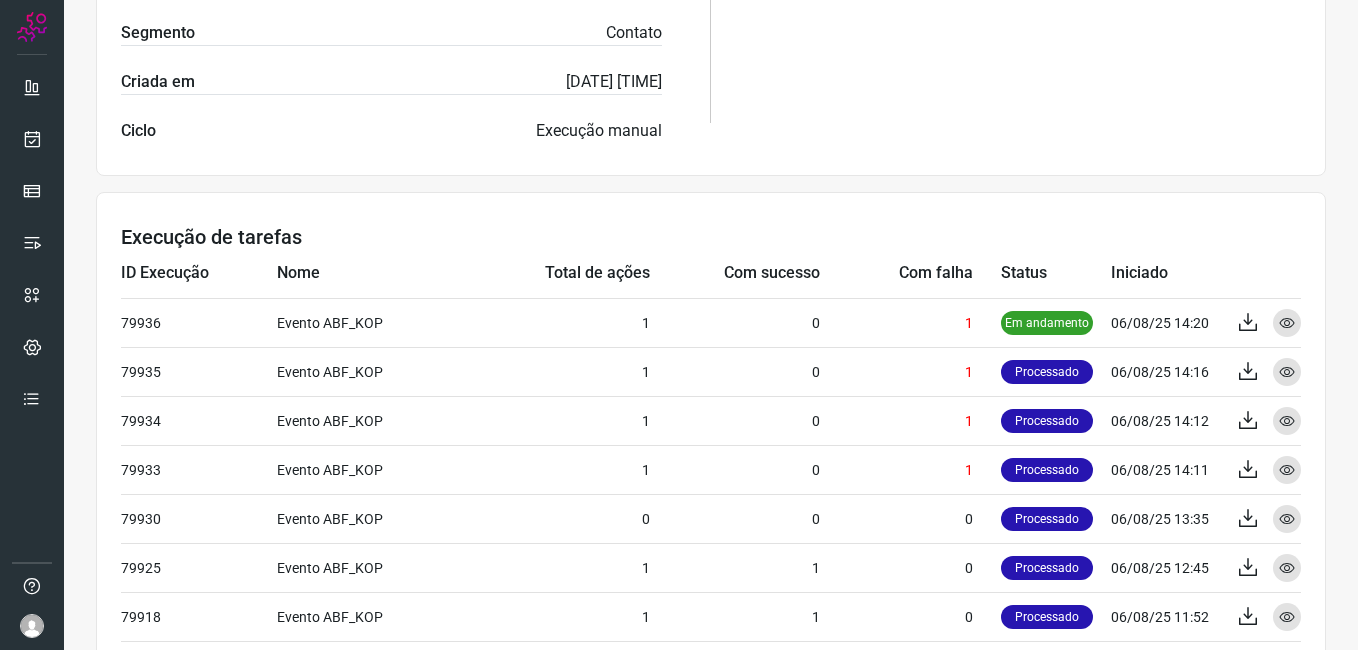 scroll, scrollTop: 700, scrollLeft: 0, axis: vertical 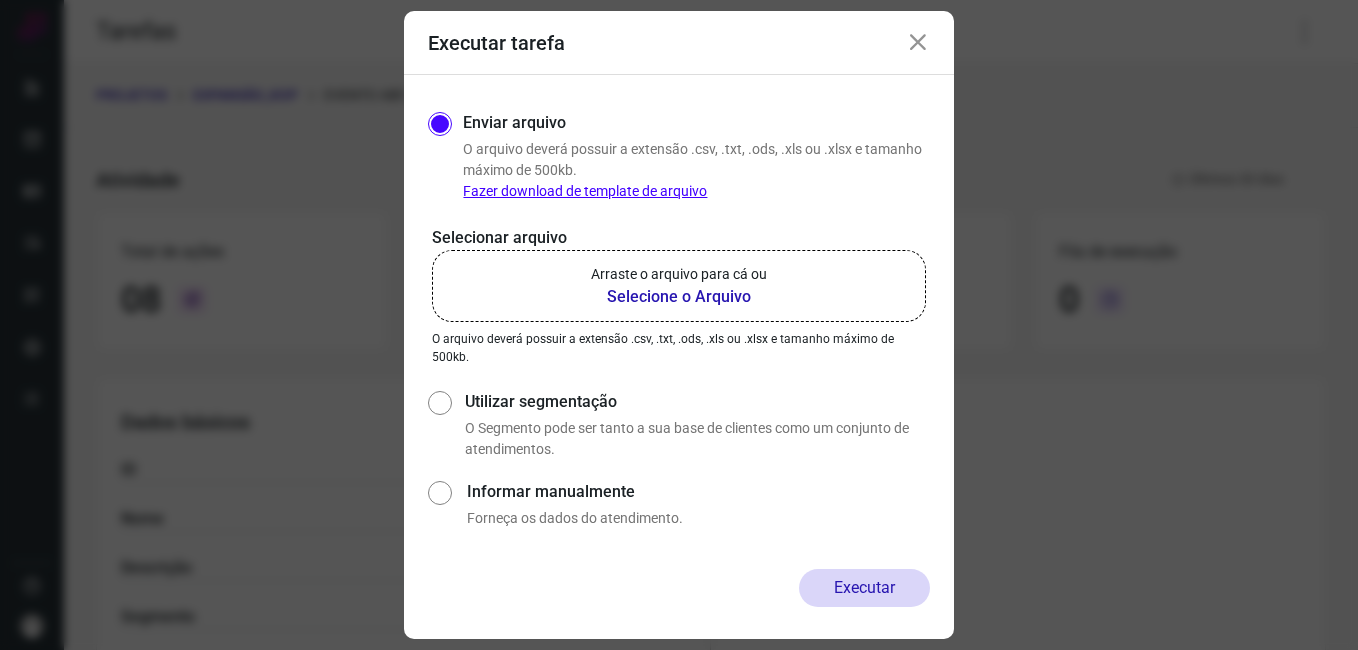 click on "Executar tarefa Enviar arquivo  O arquivo deverá possuir a extensão .csv, .txt, .ods, .xls ou .xlsx e tamanho máximo de 500kb. Fazer download de template de arquivo Selecionar arquivo Arraste o arquivo para cá ou Selecione o Arquivo Arraste o arquivo para cá ou Selecione o Arquivo  O arquivo deverá possuir a extensão .csv, .txt, .ods, .xls ou .xlsx e tamanho máximo de 500kb.  Utilizar segmentação  O Segmento pode ser tanto a sua base de clientes como um conjunto de atendimentos.  Informar manualmente  Forneça os dados do atendimento.   Executar" at bounding box center (679, 325) 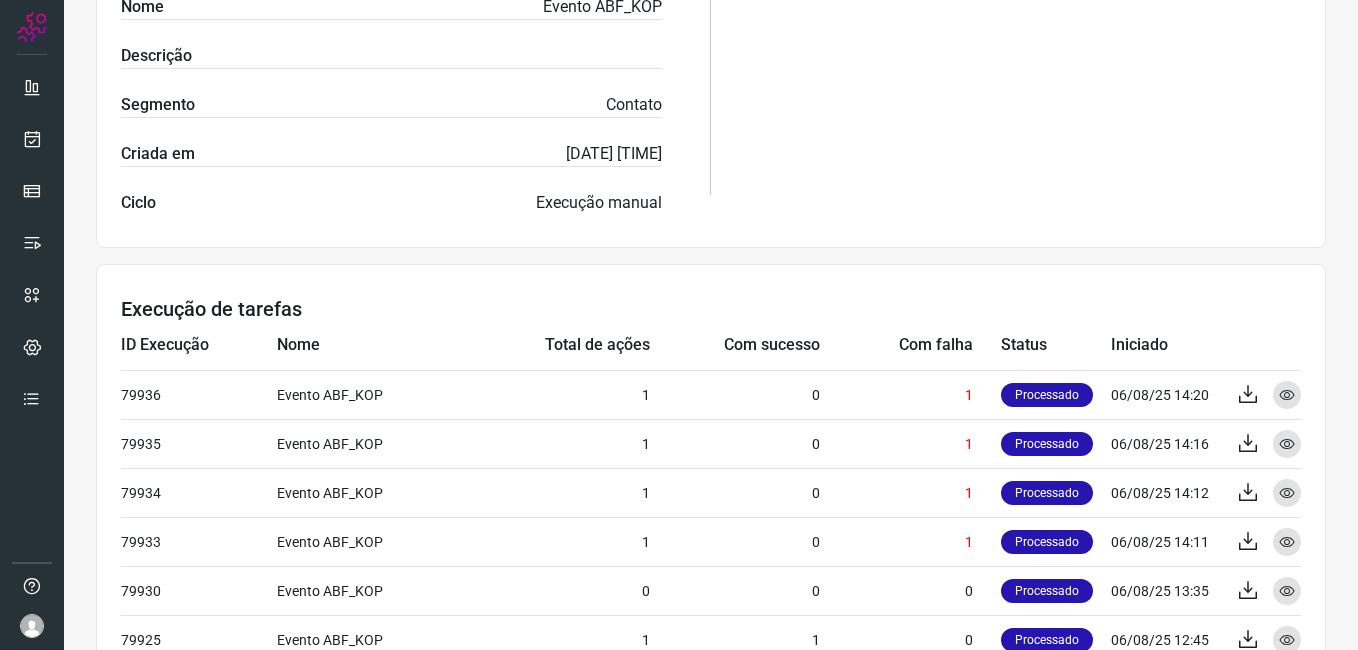 scroll, scrollTop: 700, scrollLeft: 0, axis: vertical 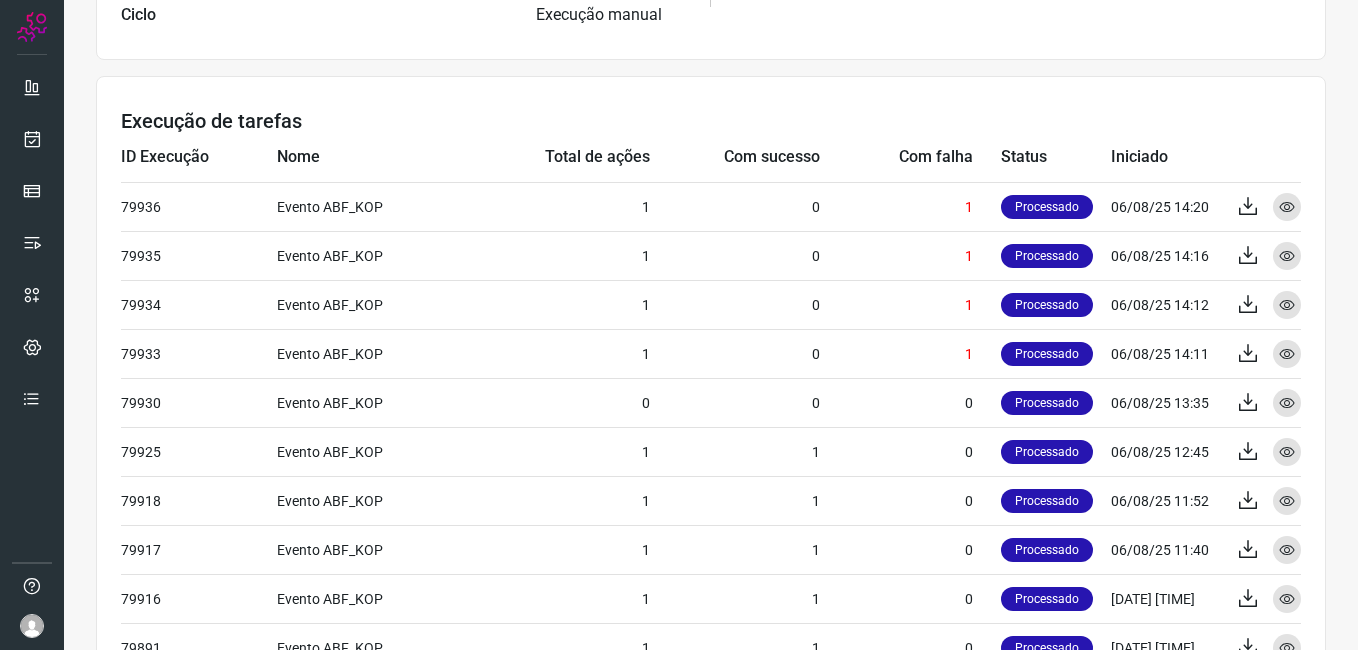 click on "Execução de tarefas" at bounding box center (711, 121) 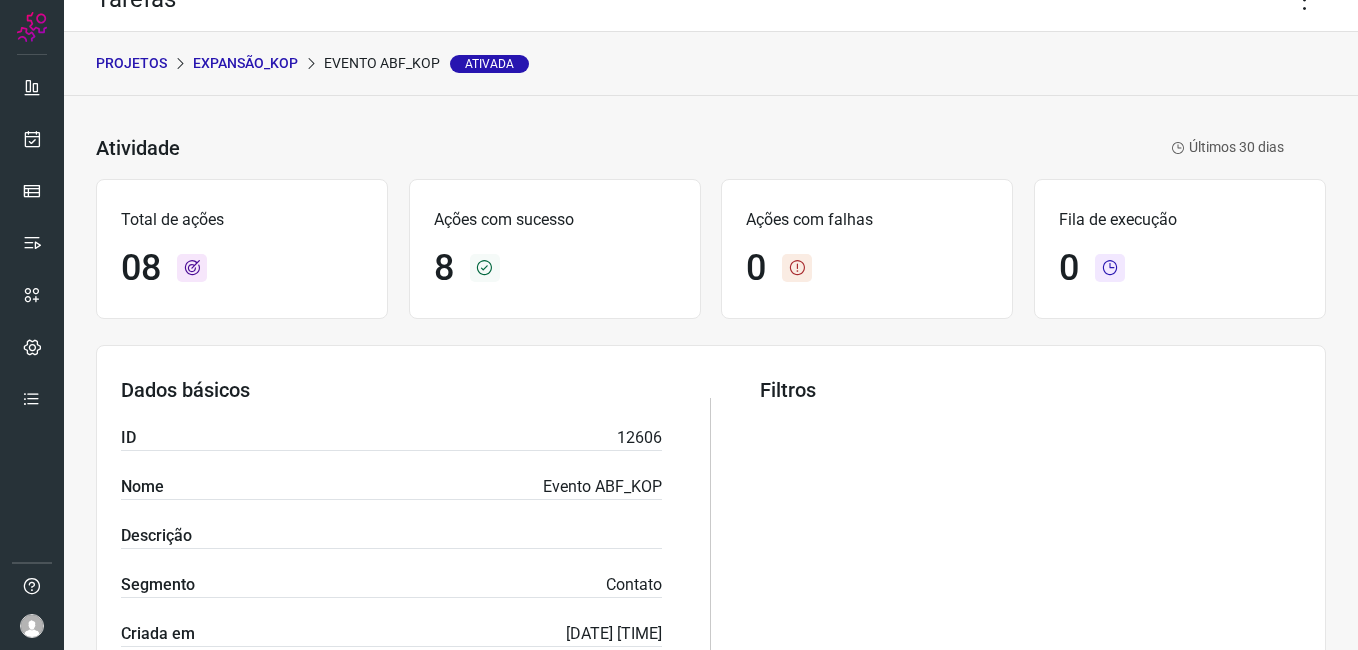 scroll, scrollTop: 0, scrollLeft: 0, axis: both 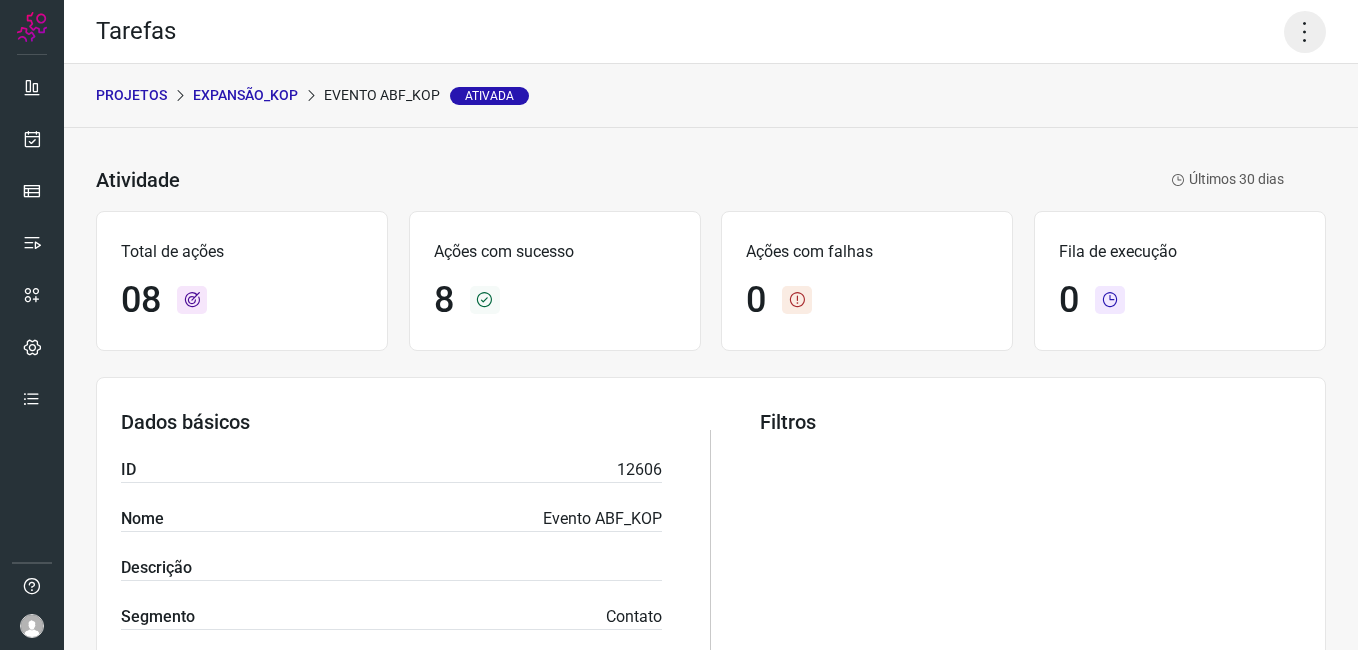 click 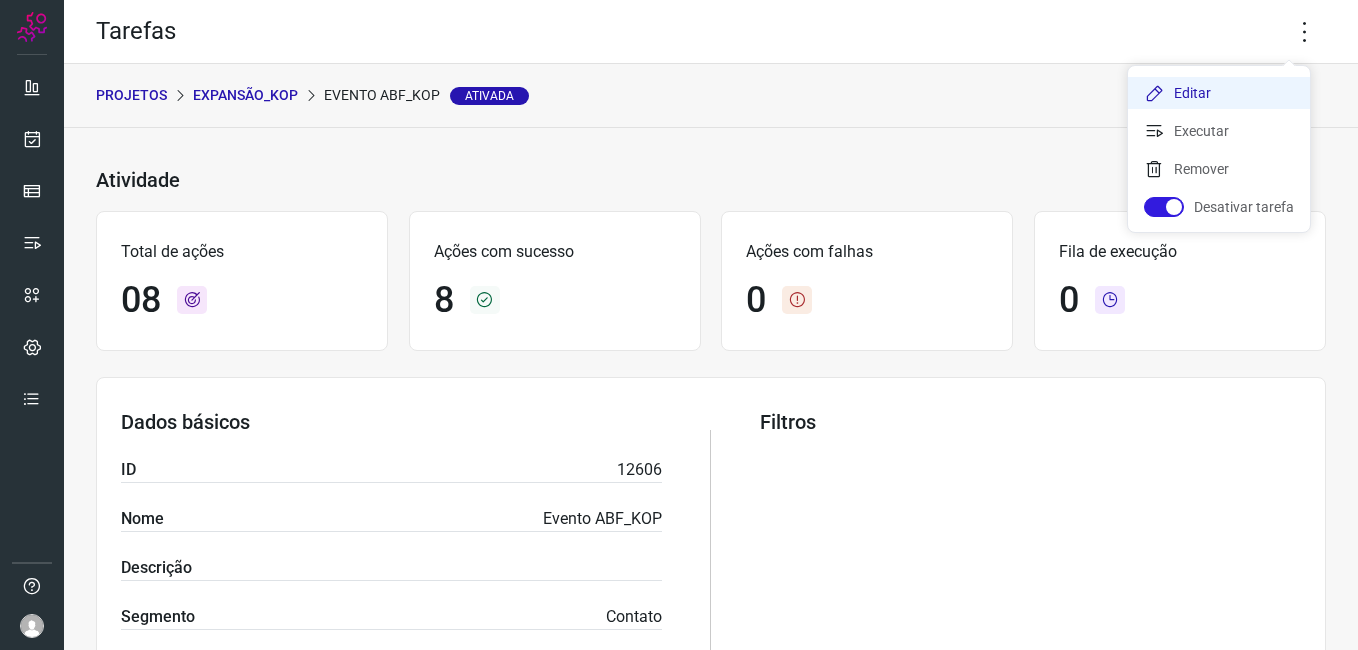 click on "Editar" 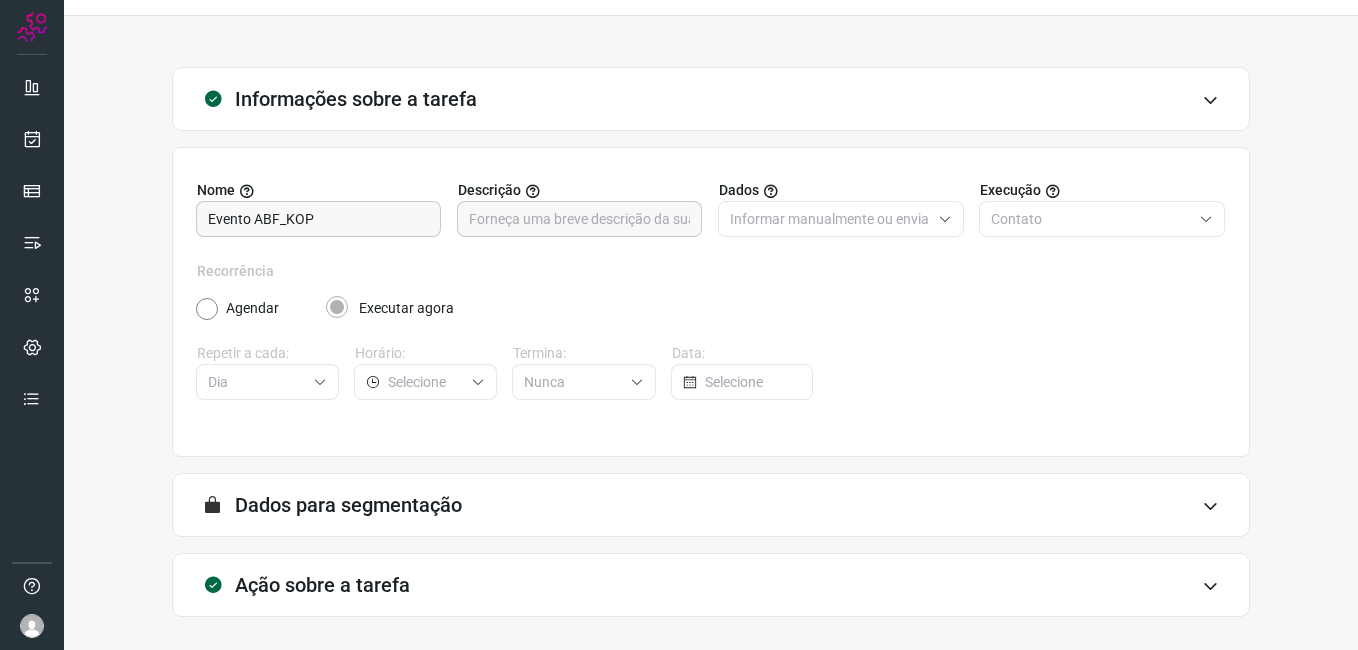 scroll, scrollTop: 131, scrollLeft: 0, axis: vertical 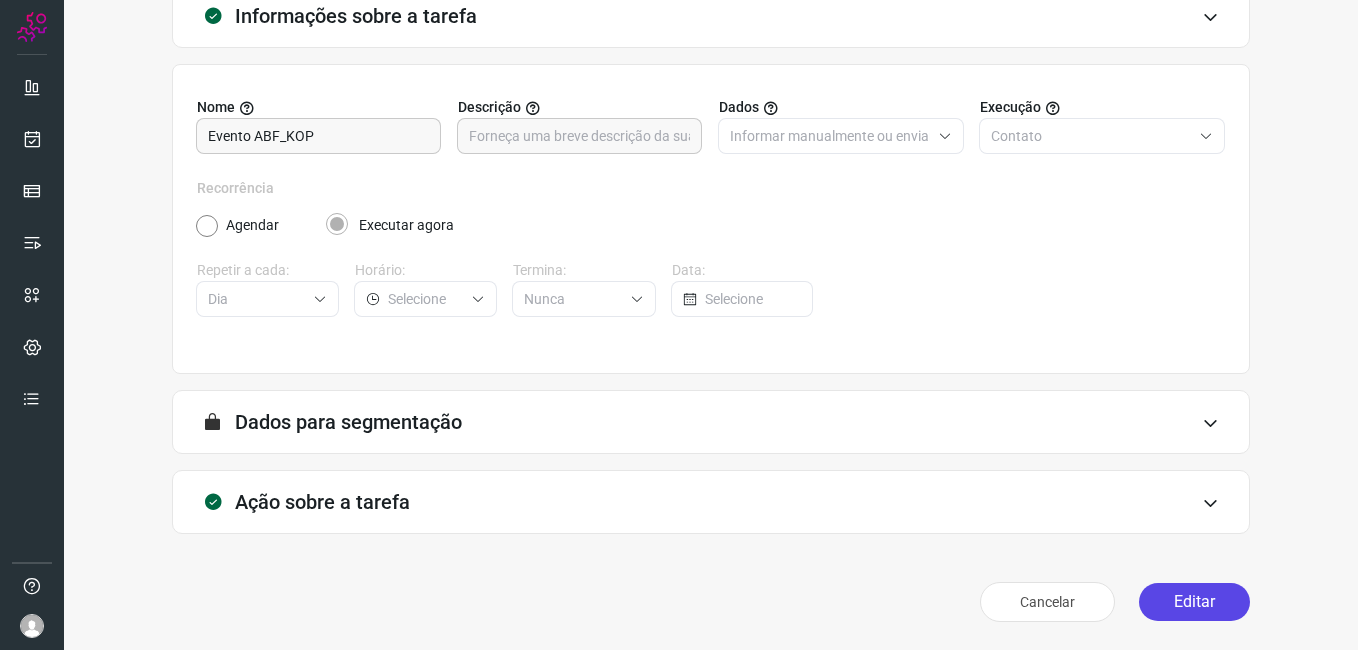 click on "Editar" at bounding box center (1194, 602) 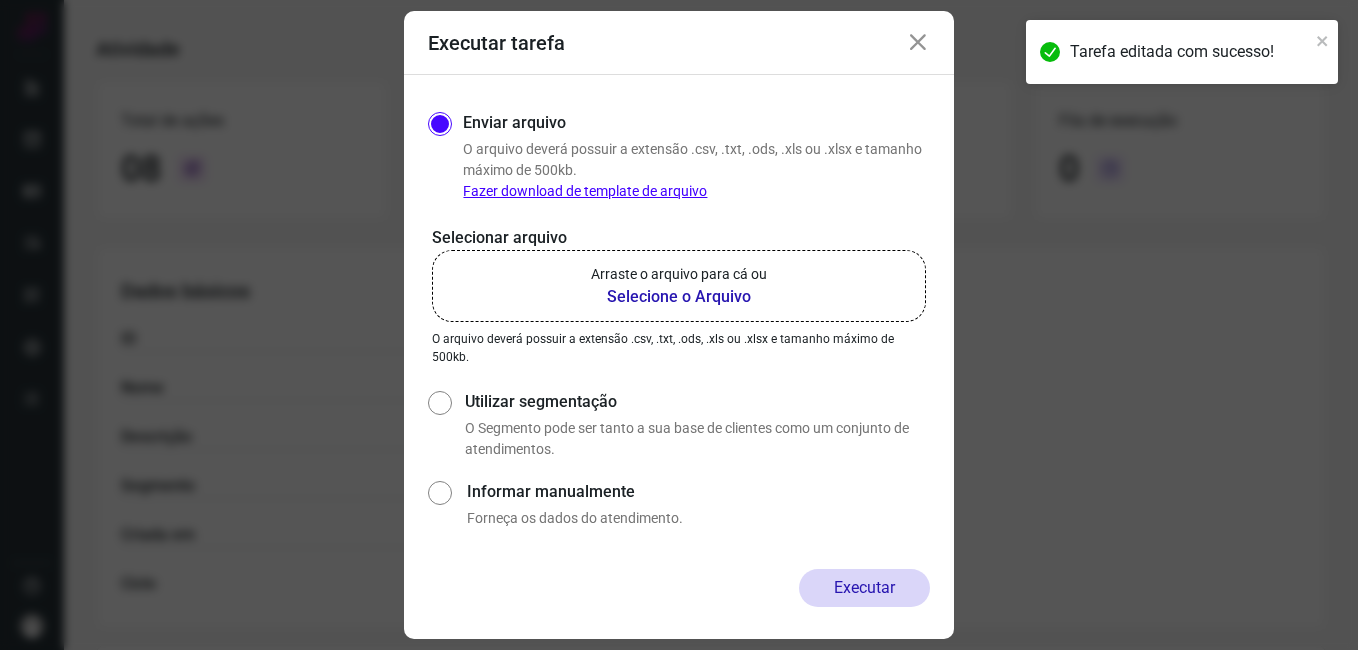 click on "Selecione o Arquivo" at bounding box center (679, 297) 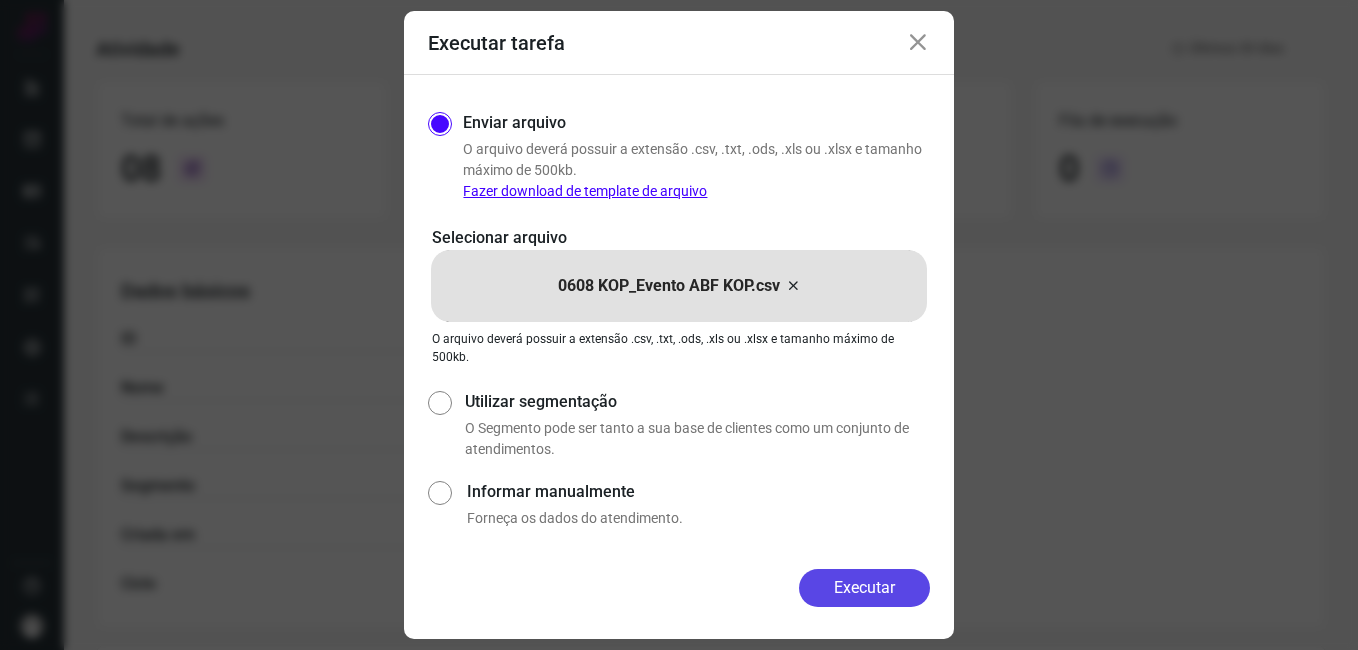 click on "Executar" at bounding box center (864, 588) 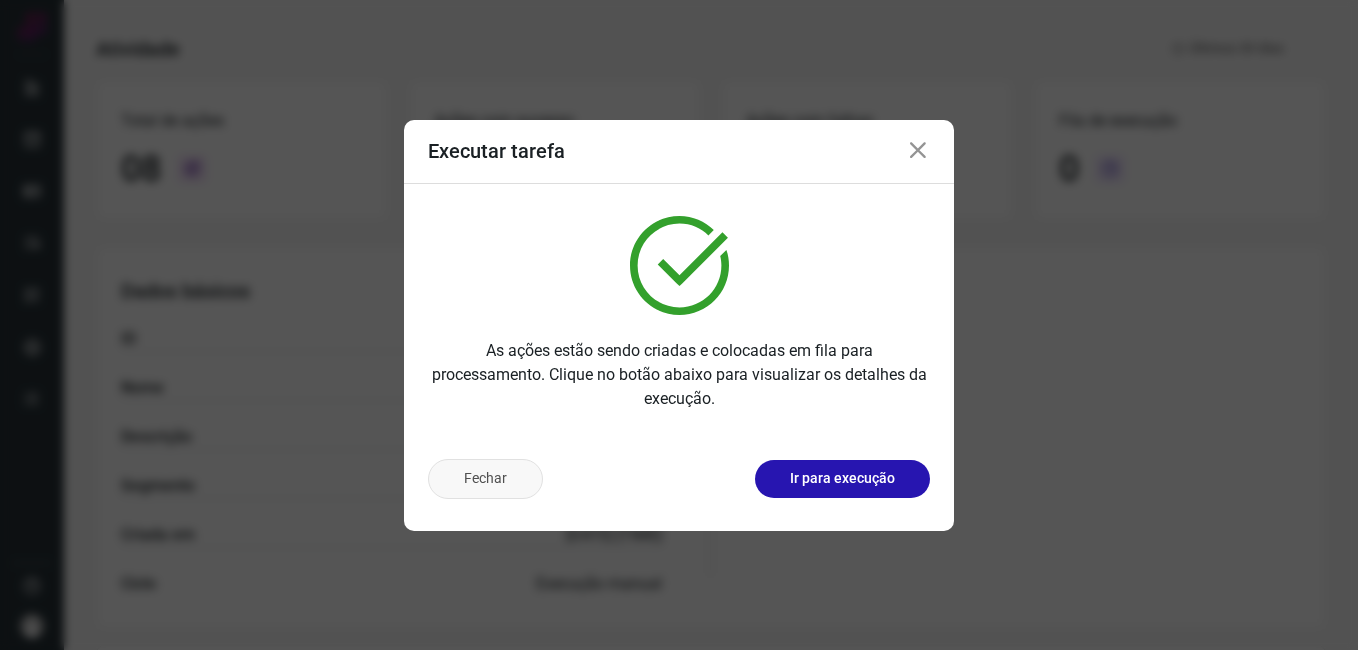 click on "Fechar" at bounding box center (485, 479) 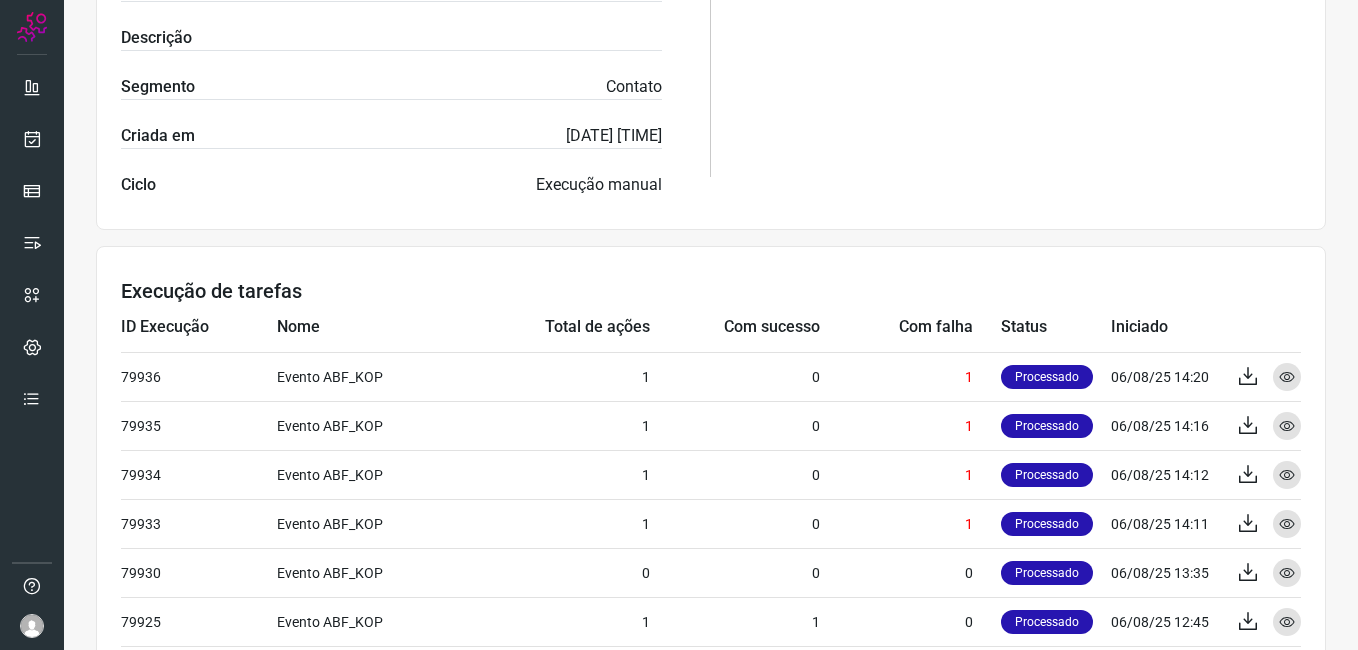 scroll, scrollTop: 531, scrollLeft: 0, axis: vertical 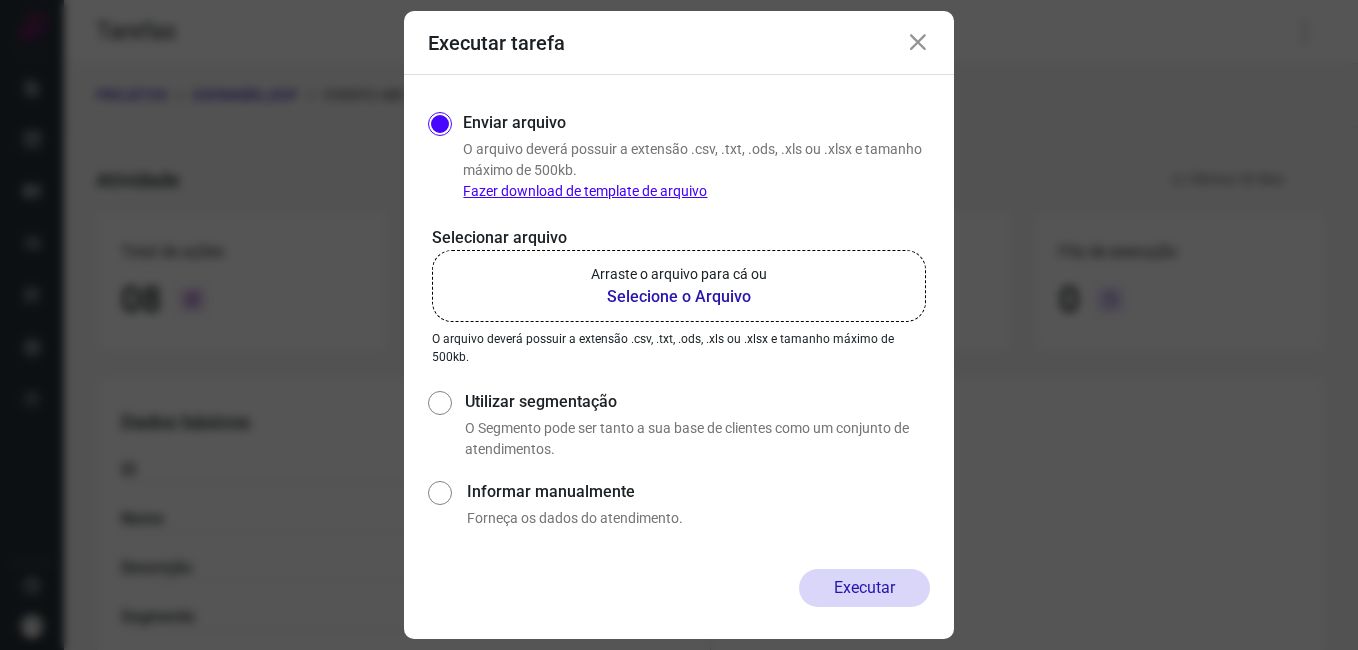 click at bounding box center (918, 43) 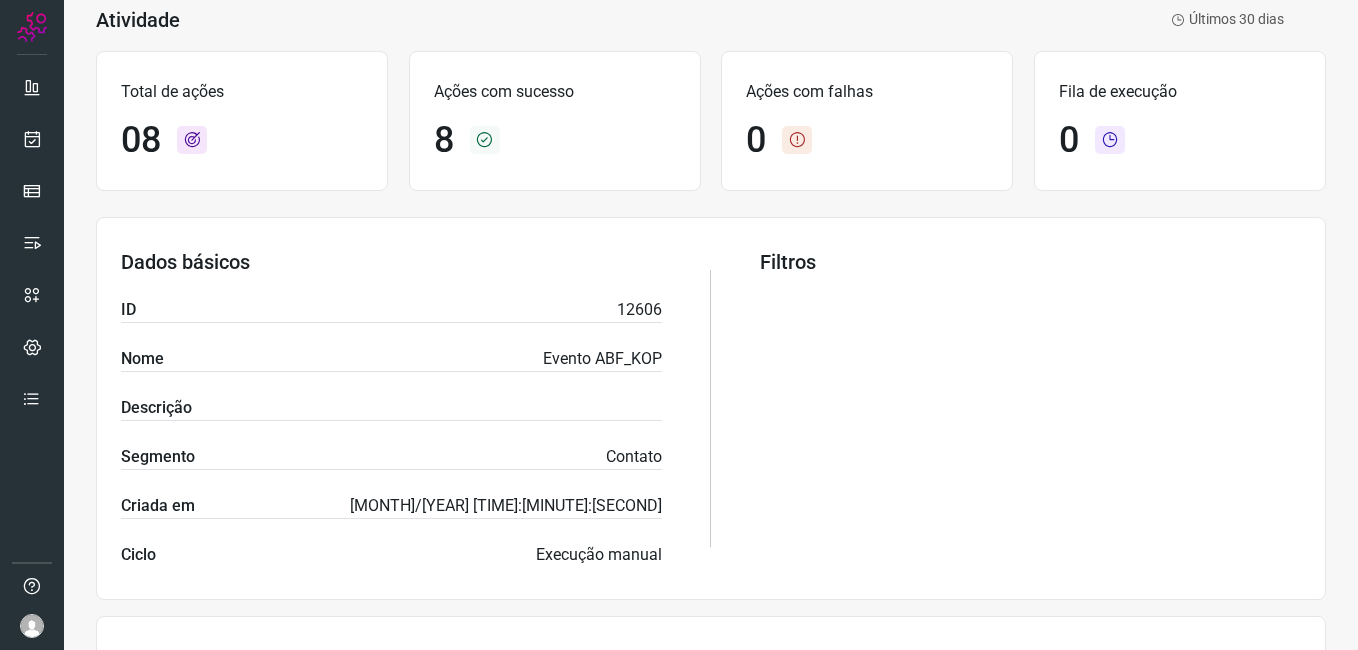 scroll, scrollTop: 600, scrollLeft: 0, axis: vertical 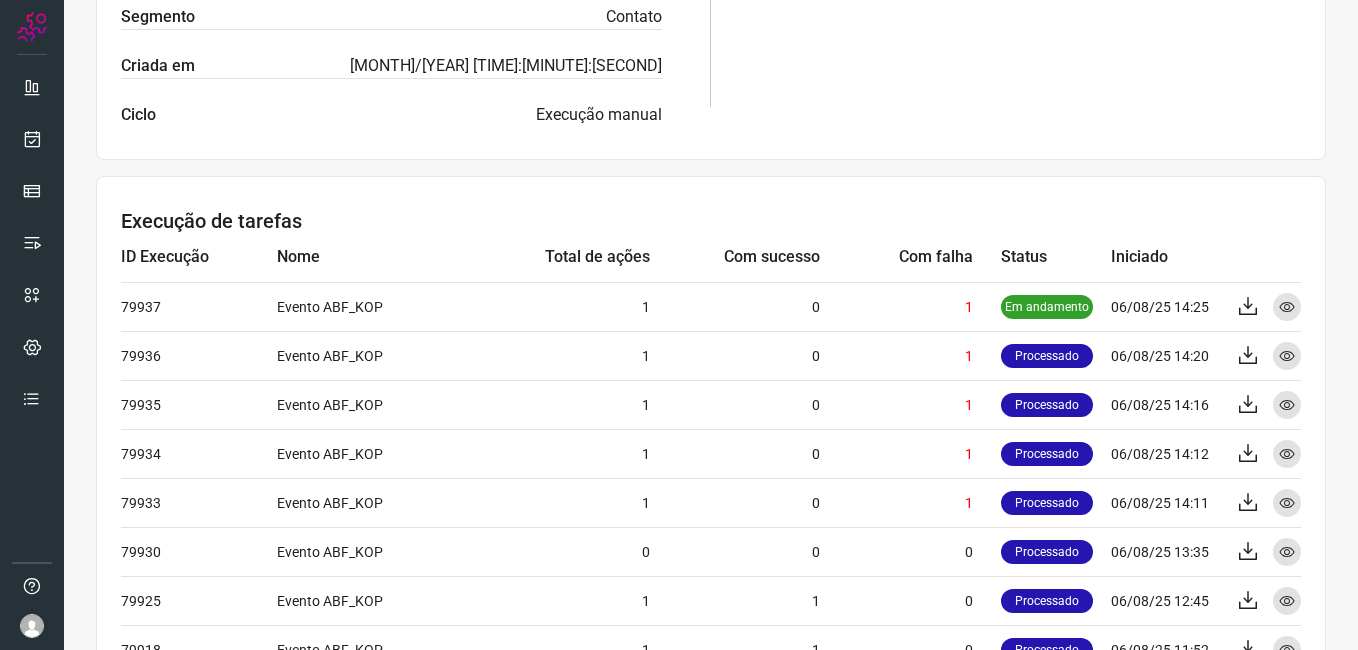 drag, startPoint x: 1323, startPoint y: 534, endPoint x: 1302, endPoint y: 524, distance: 23.259407 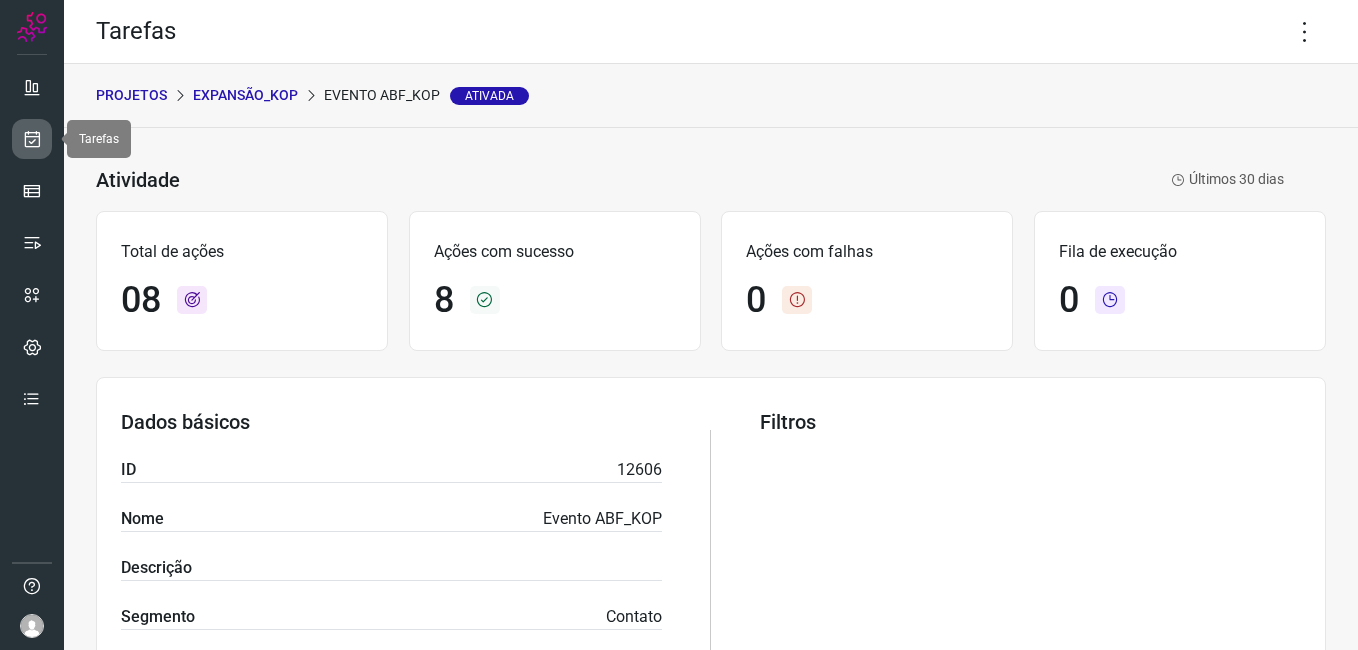 click at bounding box center (32, 139) 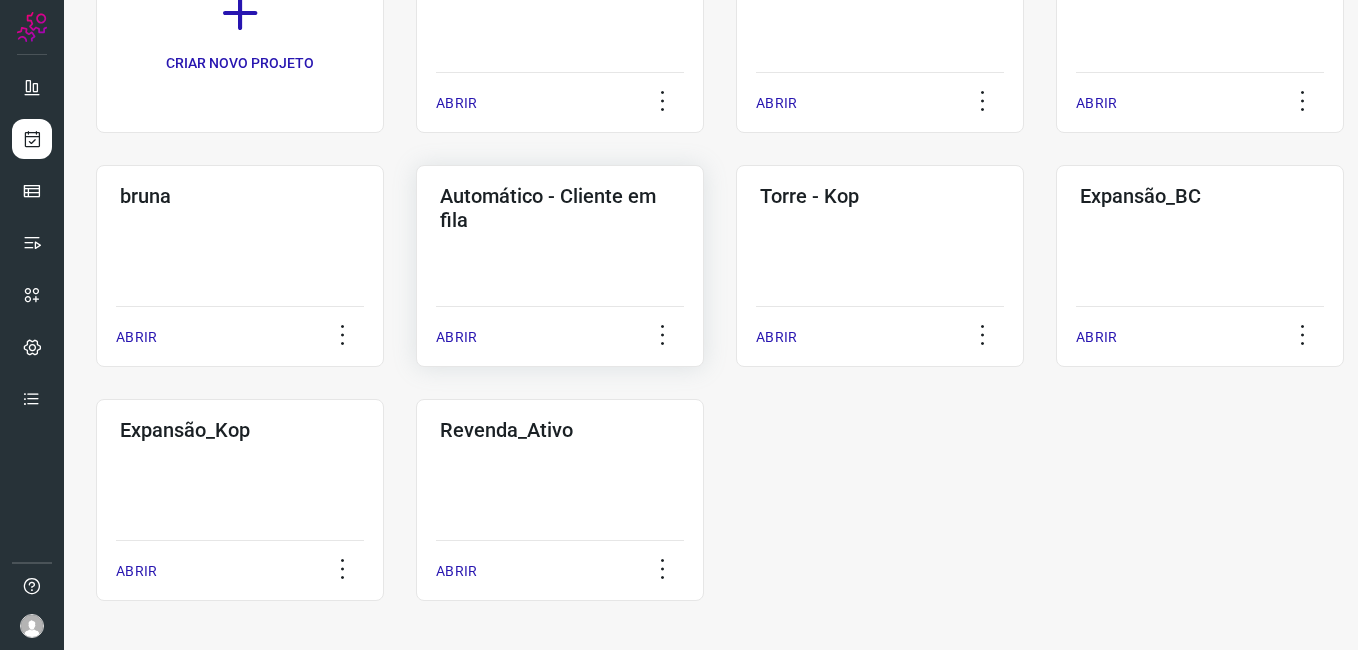 scroll, scrollTop: 229, scrollLeft: 0, axis: vertical 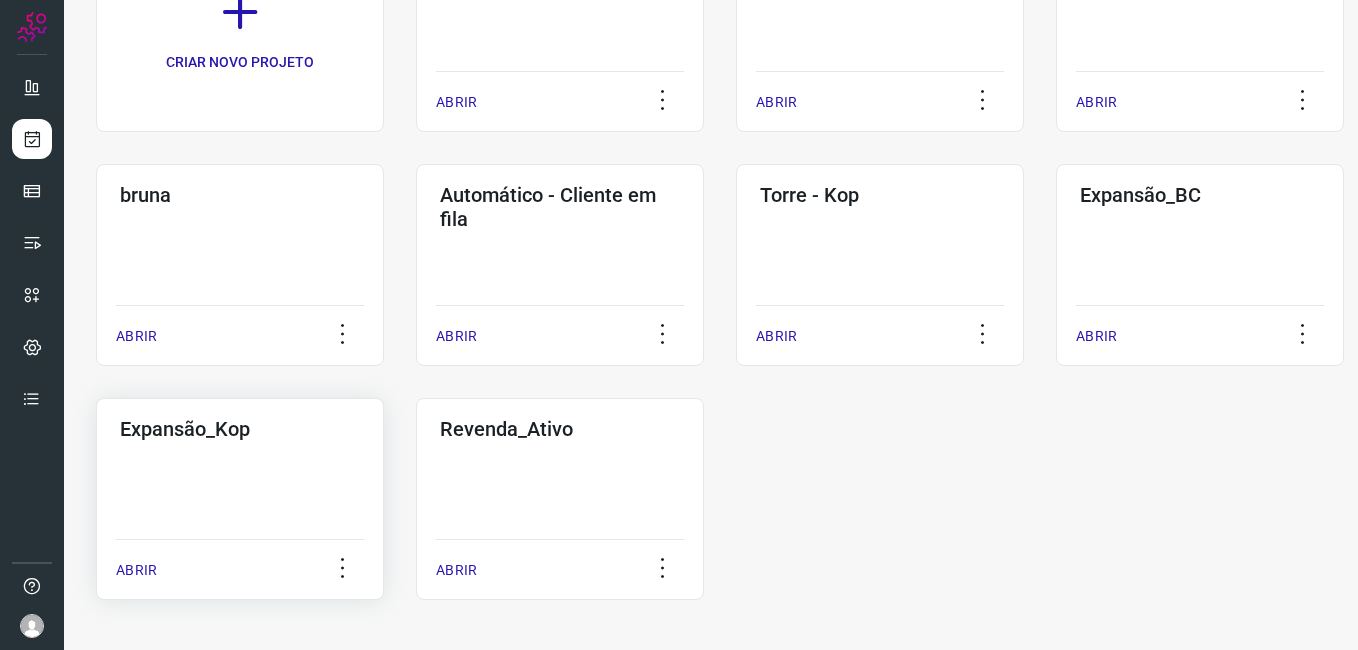 click on "Expansão_Kop  ABRIR" 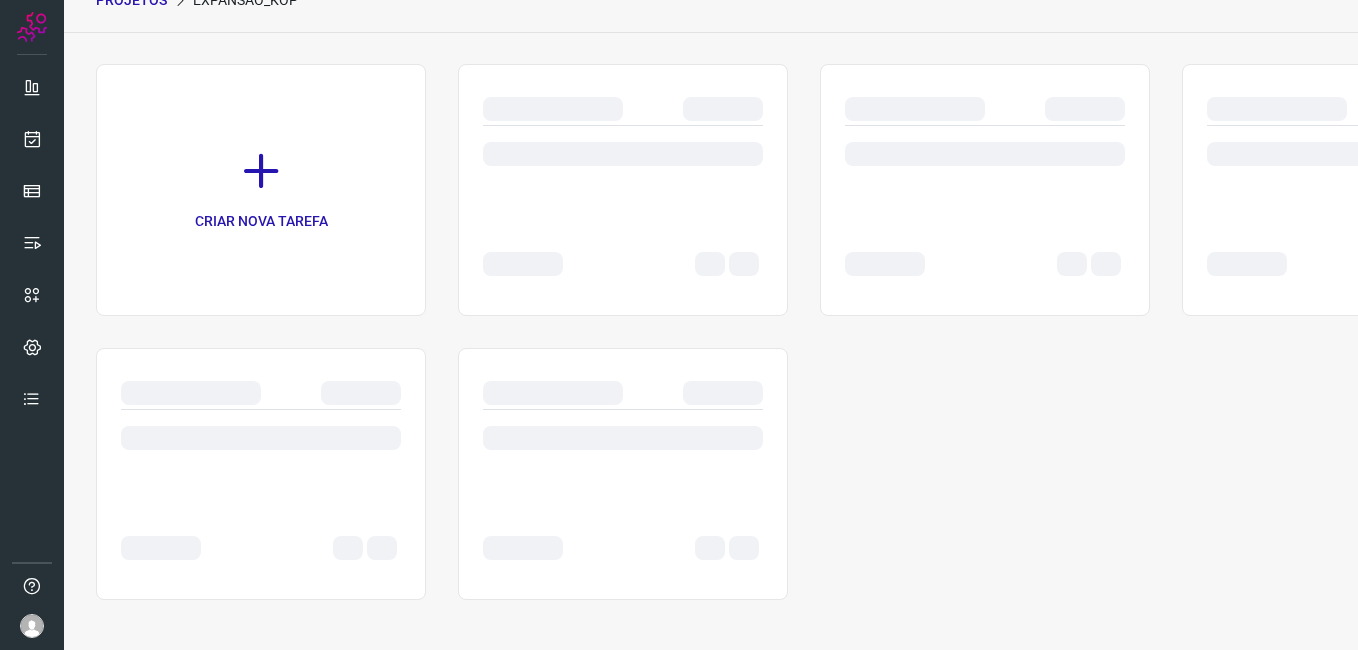 scroll, scrollTop: 95, scrollLeft: 0, axis: vertical 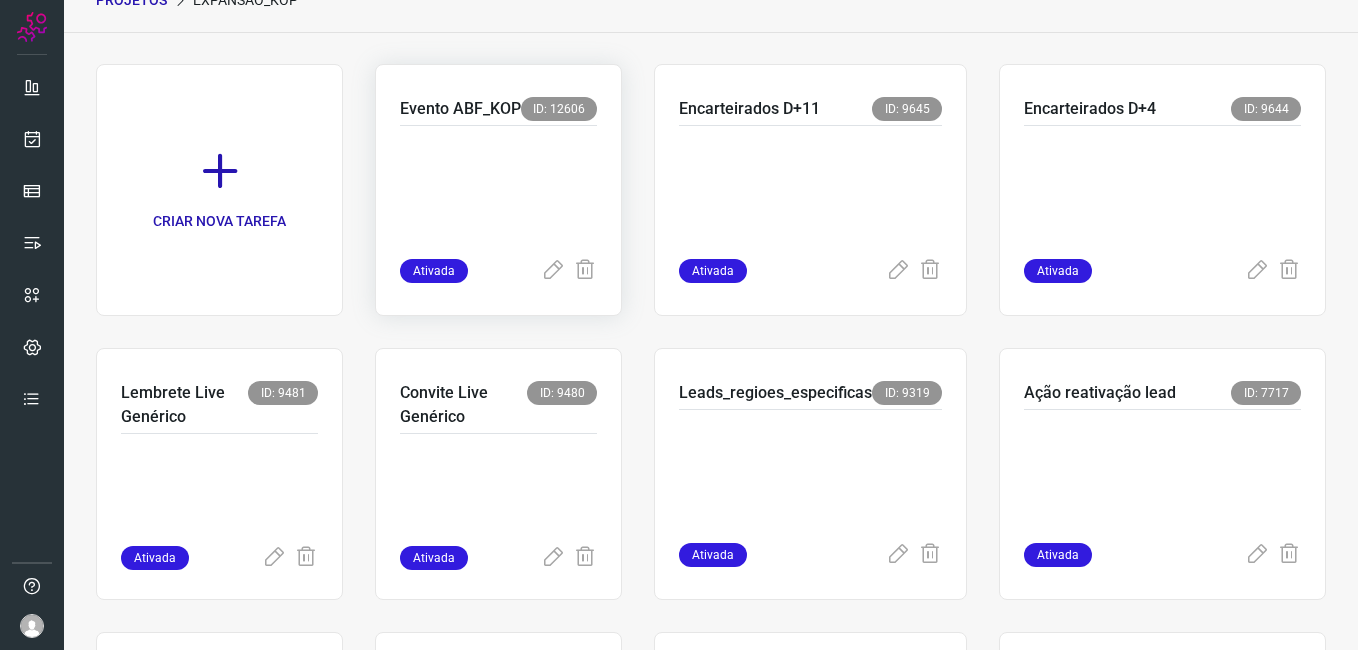 click at bounding box center [498, 188] 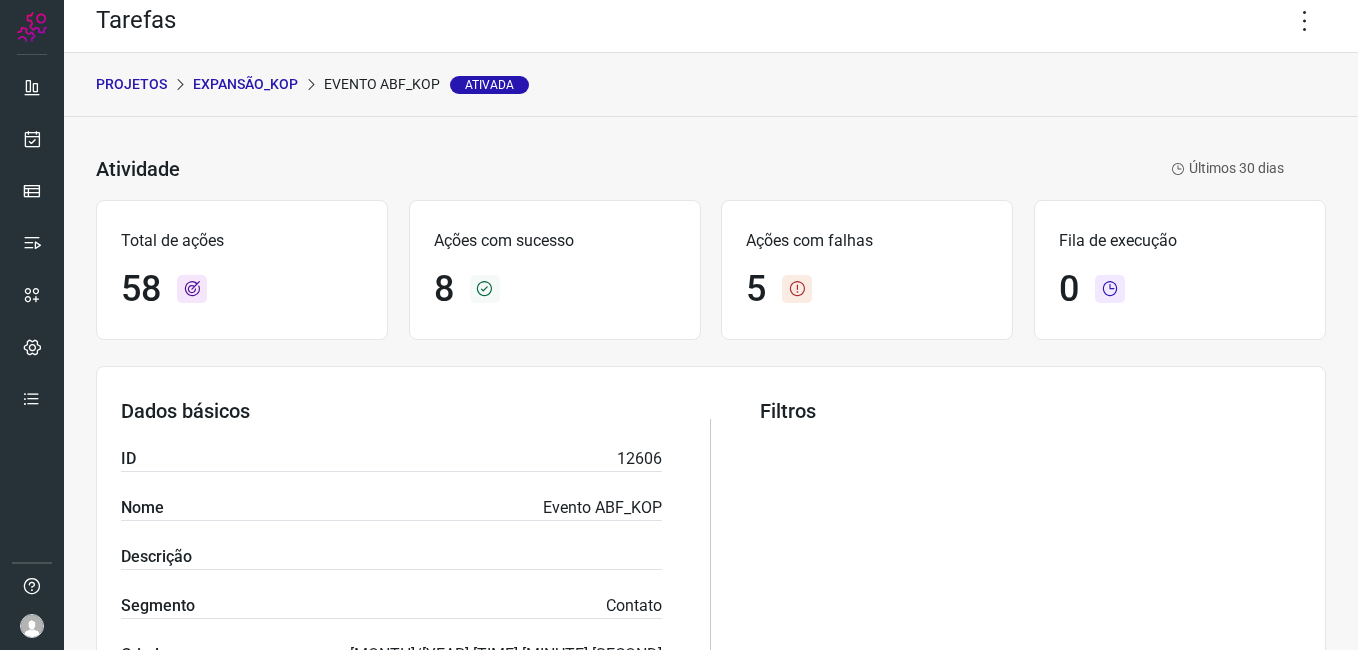 scroll, scrollTop: 0, scrollLeft: 0, axis: both 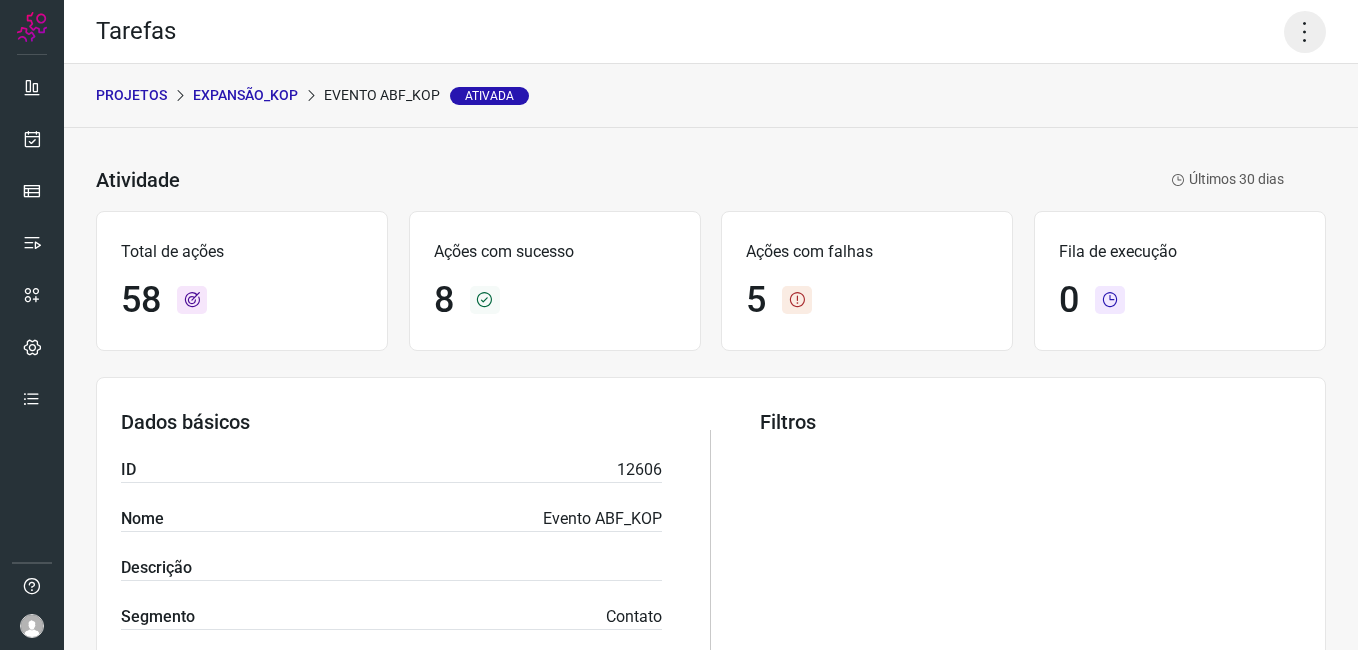 click 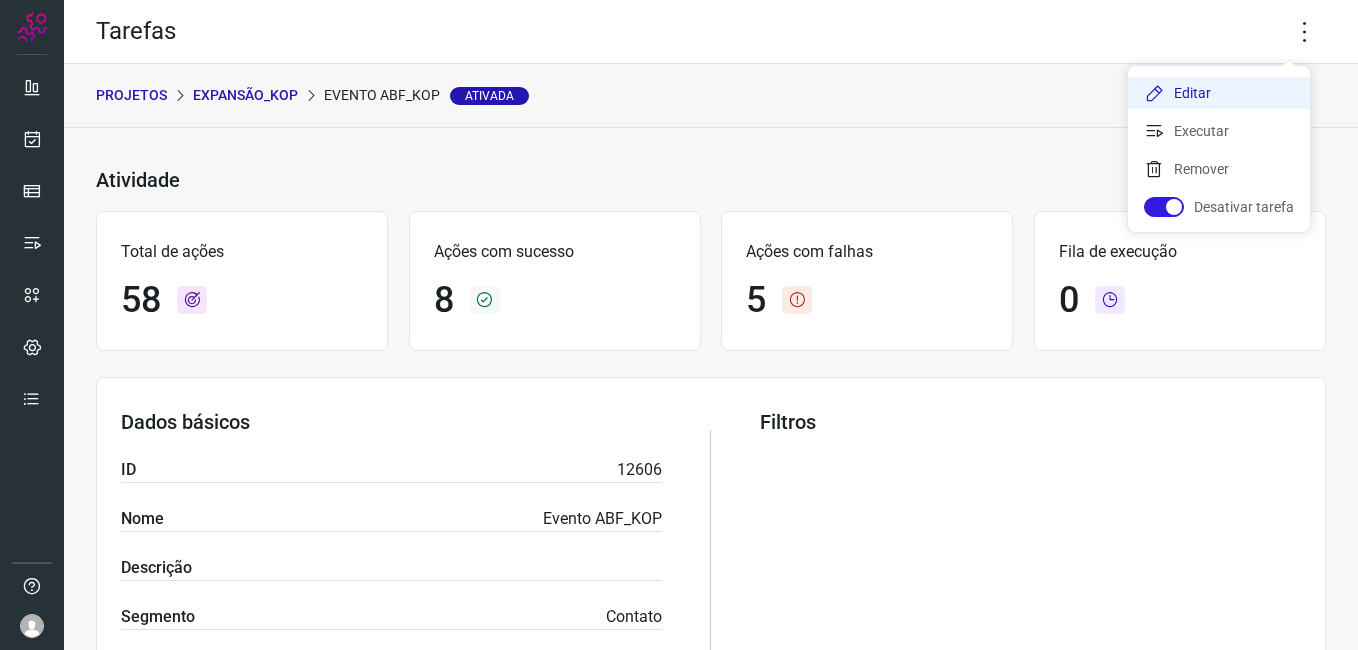 click on "Editar" 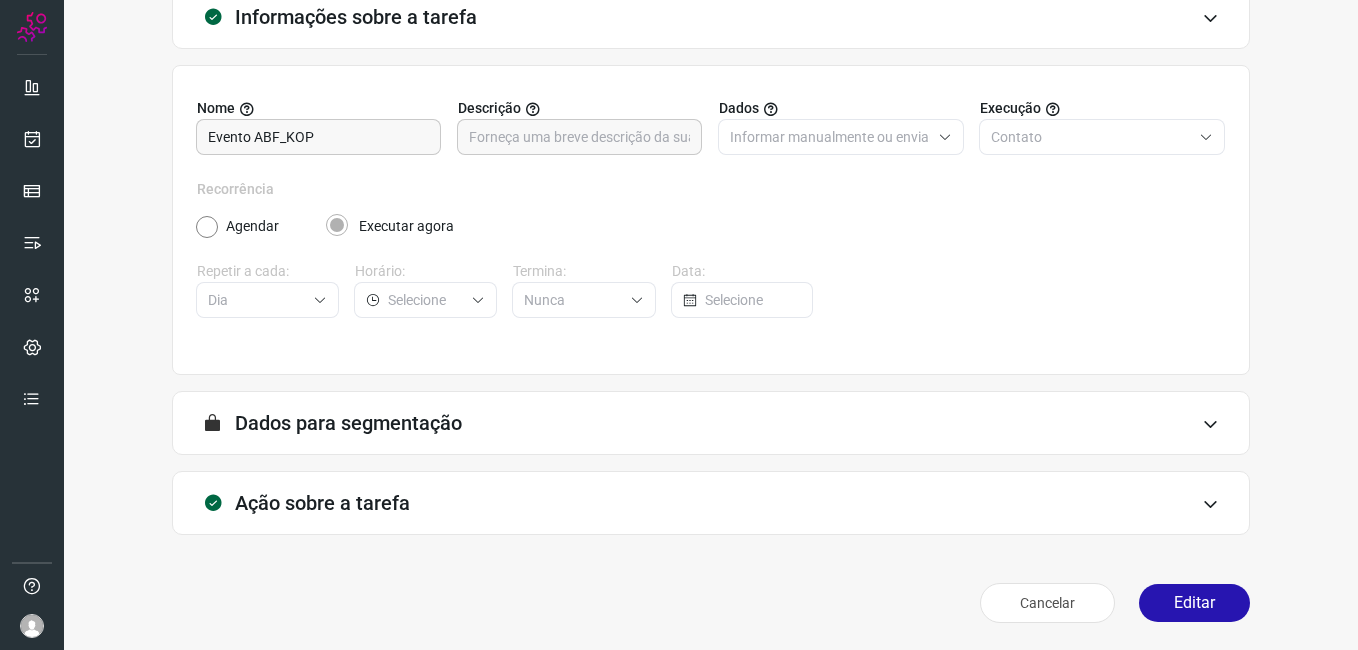 scroll, scrollTop: 131, scrollLeft: 0, axis: vertical 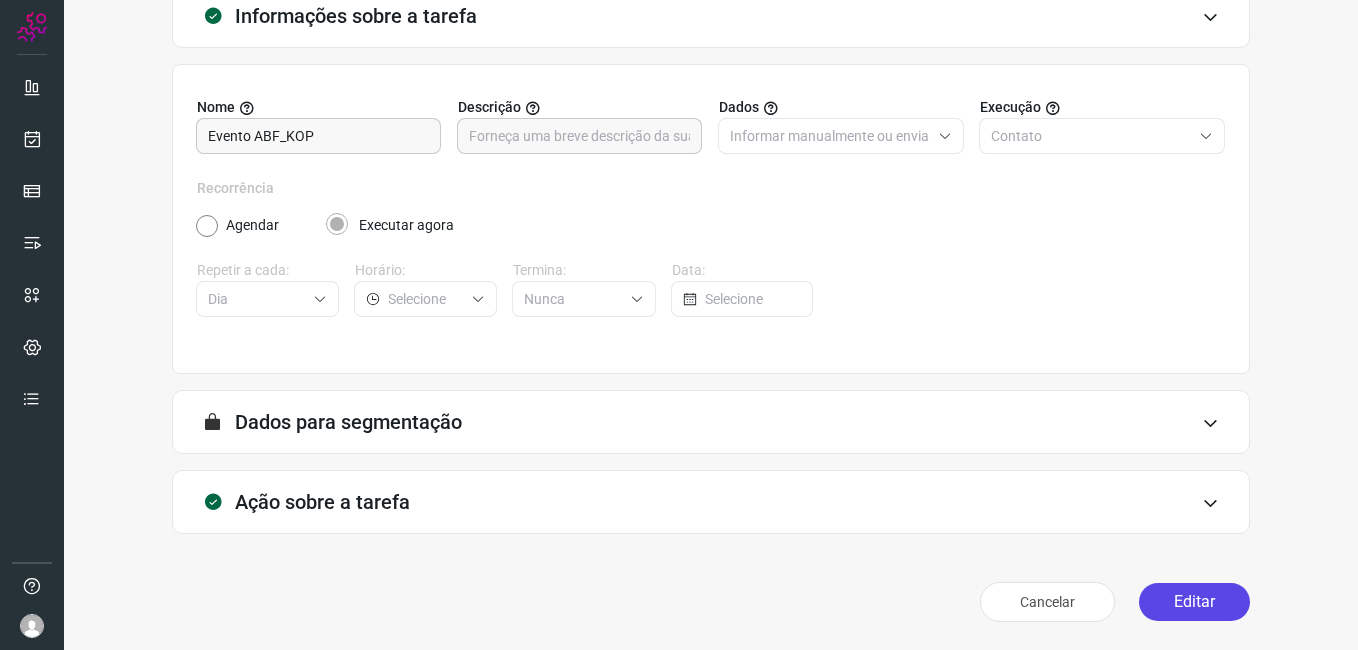 click on "Editar" at bounding box center (1194, 602) 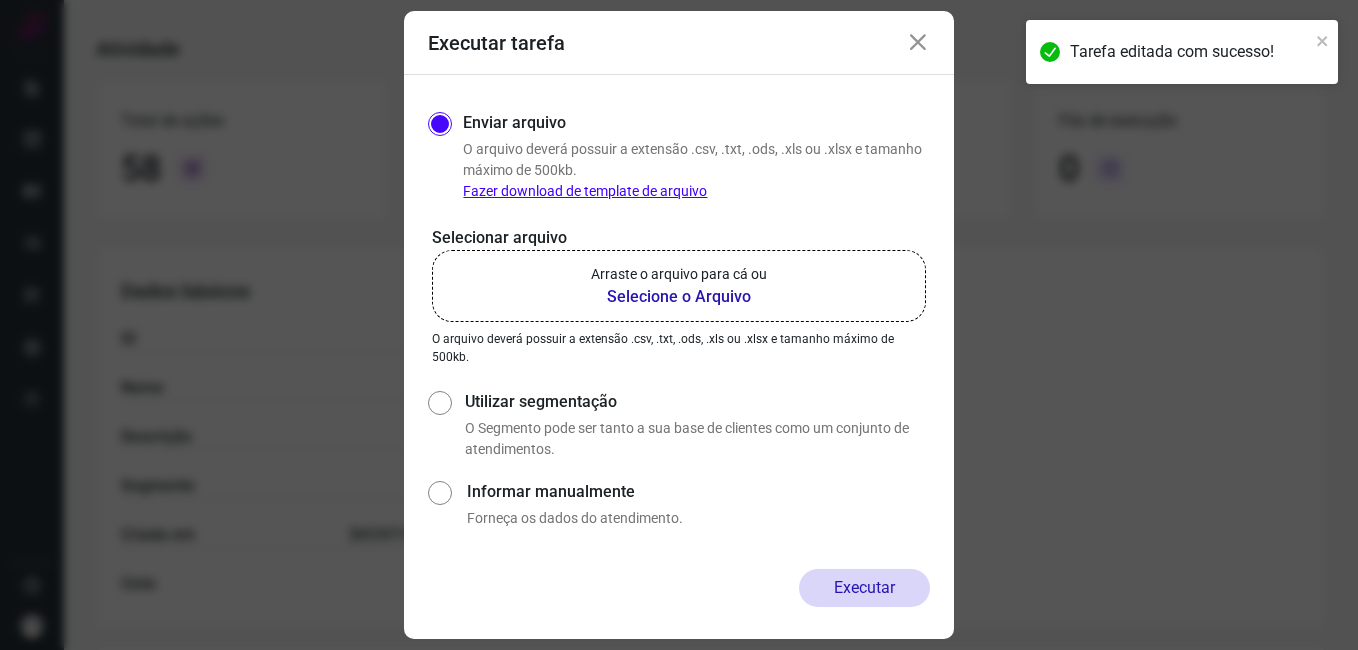 click on "Selecione o Arquivo" at bounding box center [679, 297] 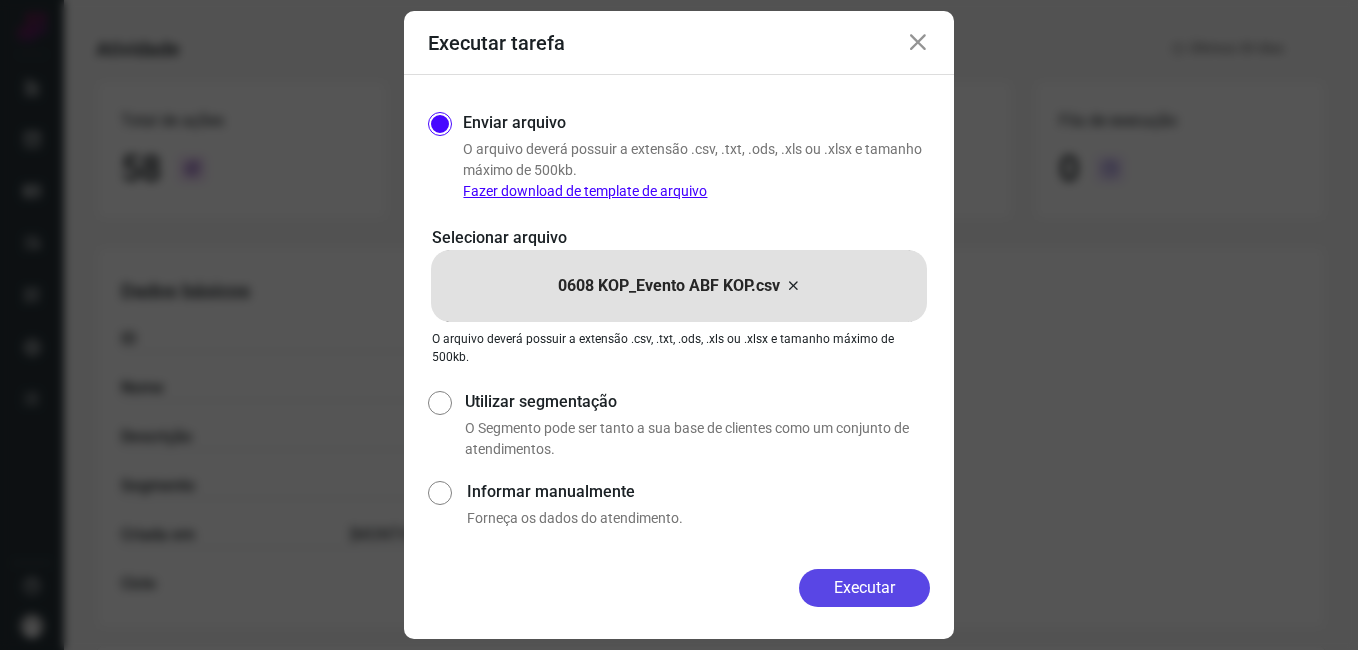 click on "Executar" at bounding box center [864, 588] 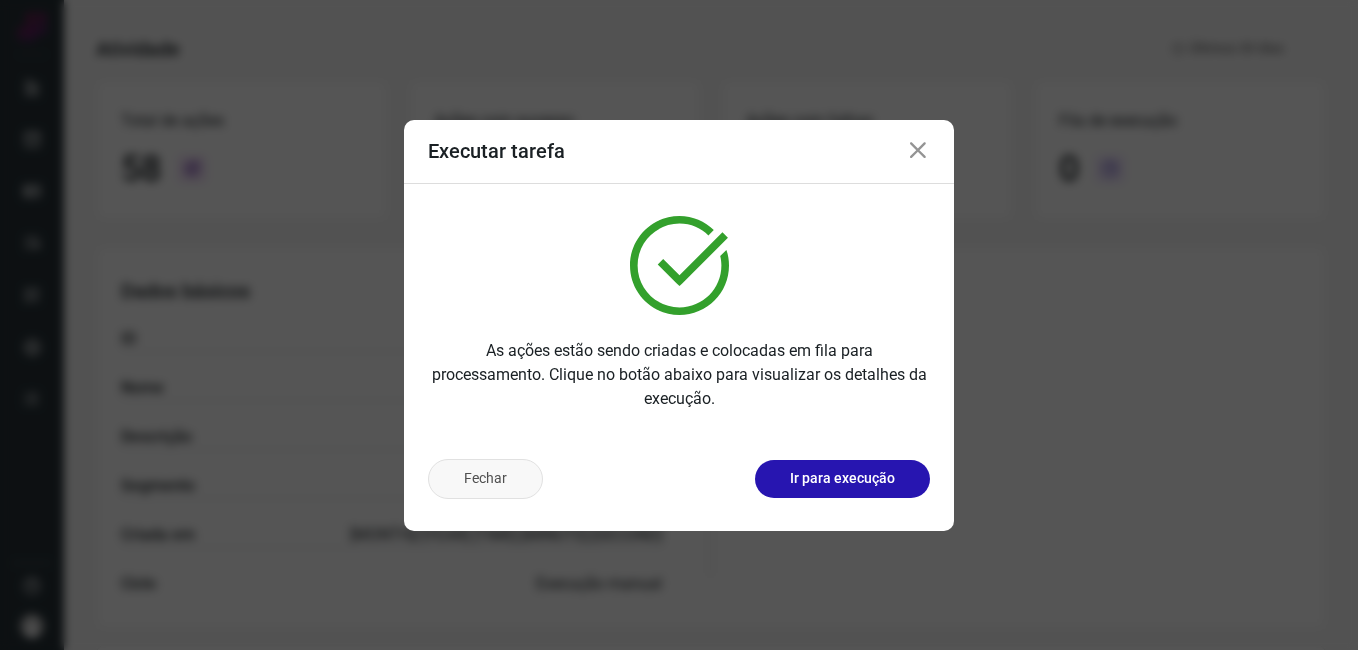 click on "Fechar" at bounding box center (485, 479) 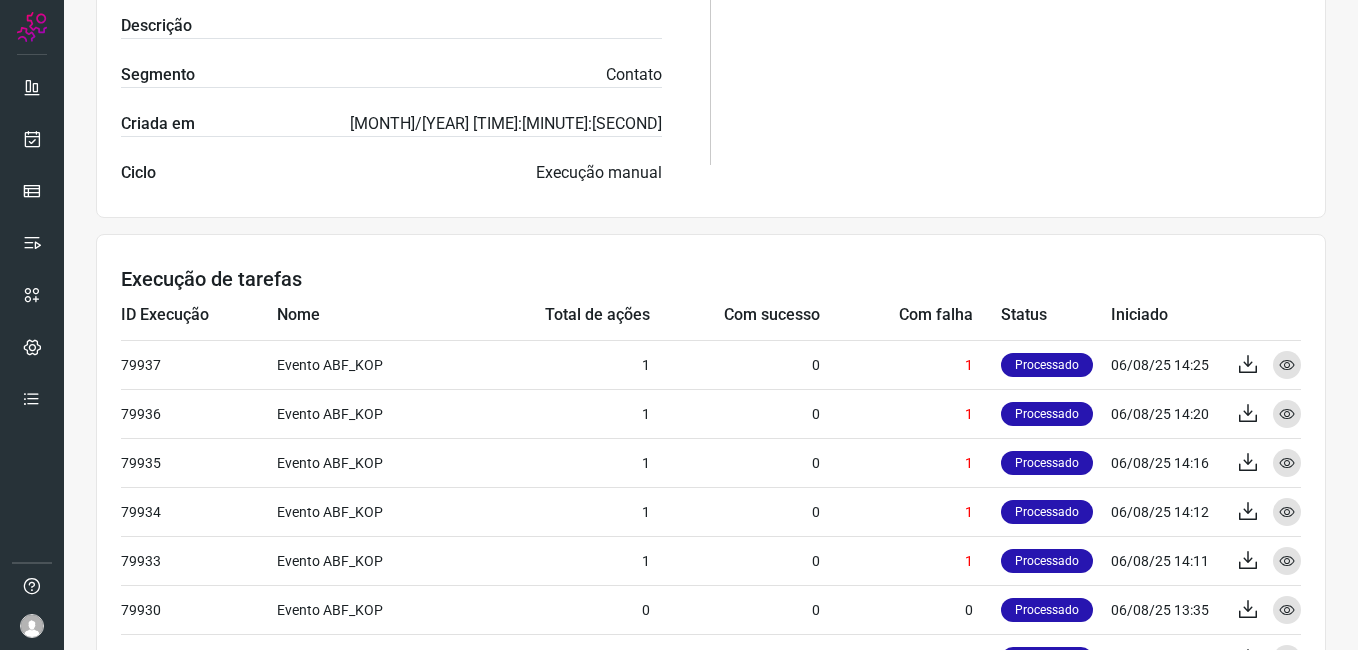 scroll, scrollTop: 531, scrollLeft: 0, axis: vertical 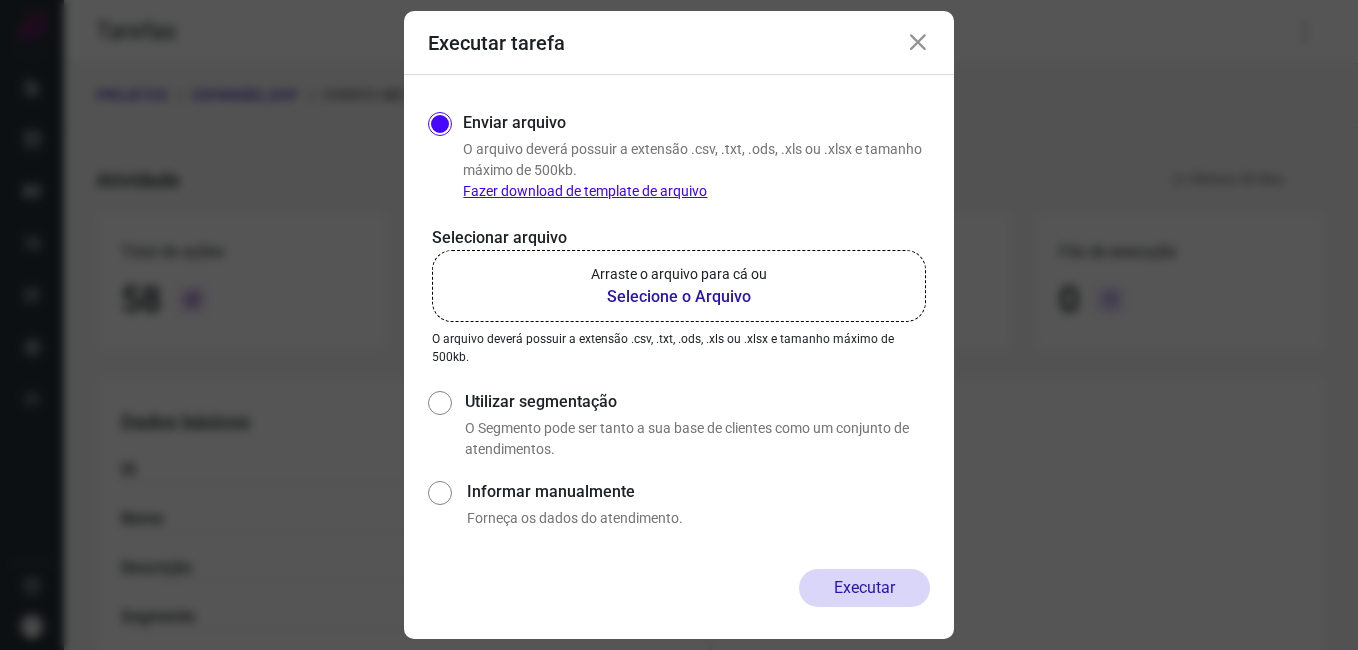 click on "Executar tarefa" at bounding box center (679, 43) 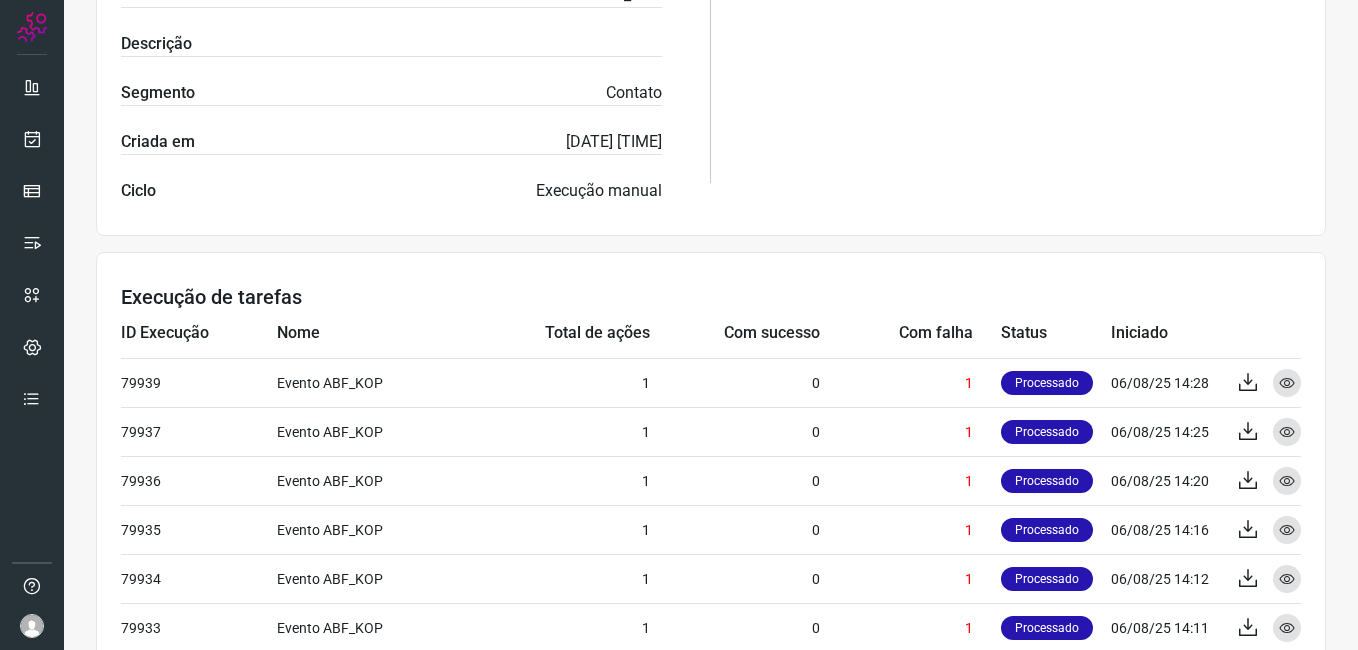 scroll, scrollTop: 624, scrollLeft: 0, axis: vertical 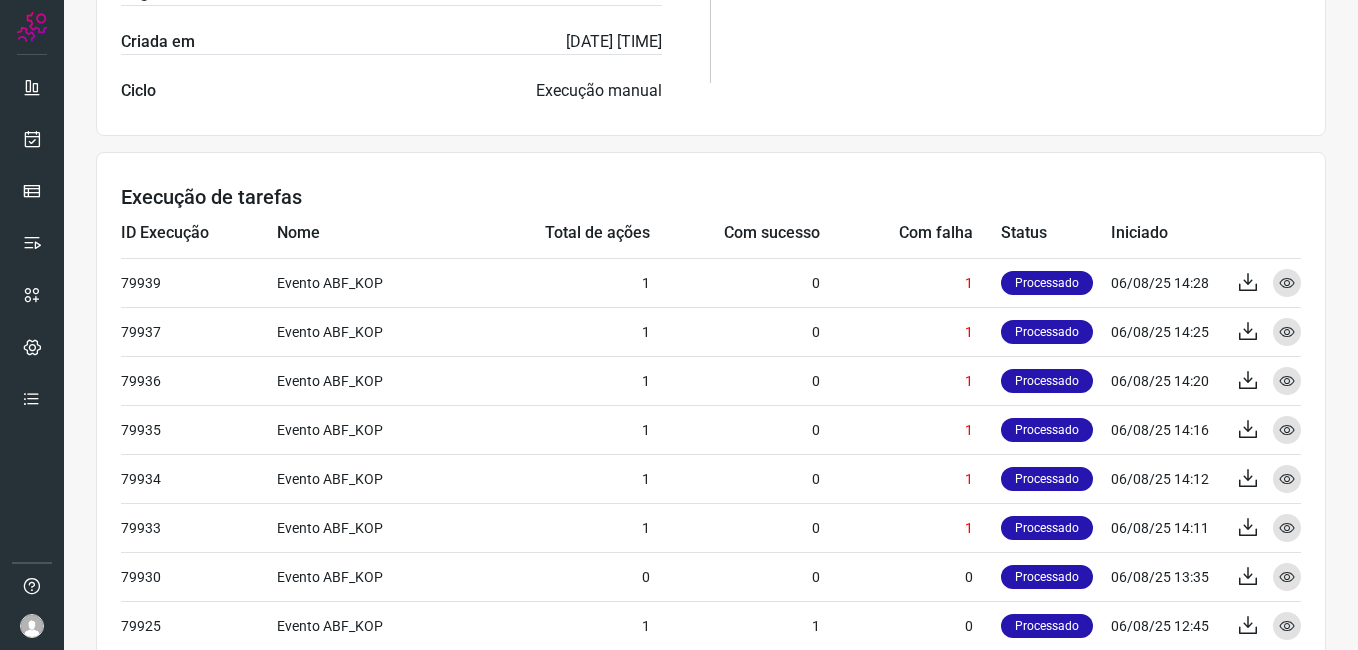 click on "Atividade Evento ABF_KOP Ativada Últimos 30 dias Total de ações 58 Ações com sucesso 8 Ações com falhas 5 Fila de execução 0 Dados básicos ID [NUMBER] Nome Evento ABF_KOP Descrição Segmento Contato Criada em [DATE] [TIME] Ciclo Execução manual Filtros Execução de tarefas ID Execução Nome Total de ações Com sucesso Com falha Status Iniciado 79939 Evento ABF_KOP 1 0 1 Processado [DATE] [TIME] Exportar Visualizar 79937 Evento ABF_KOP 1 0 1 Processado [DATE] [TIME] Exportar Visualizar 79936 Evento ABF_KOP 1 0 1 Processado [DATE] [TIME] Exportar Visualizar 79935 Evento ABF_KOP 1 0 1 Processado [DATE] [TIME] Exportar Visualizar 79934 Evento ABF_KOP 1 0 1 Processado [DATE] [TIME] Exportar Visualizar 79933 Evento ABF_KOP 1 0 1 Processado [DATE] [TIME] Exportar Visualizar 79930 Evento ABF_KOP 0 0 0 Processado [DATE] [TIME] Exportar Visualizar 79925 Evento ABF_KOP 1 1 0 Processado [DATE] [TIME] Exportar Visualizar 79918 Evento ABF_KOP 1 1 0 Processado [DATE] [TIME] Exportar Visualizar 1" at bounding box center (711, 177) 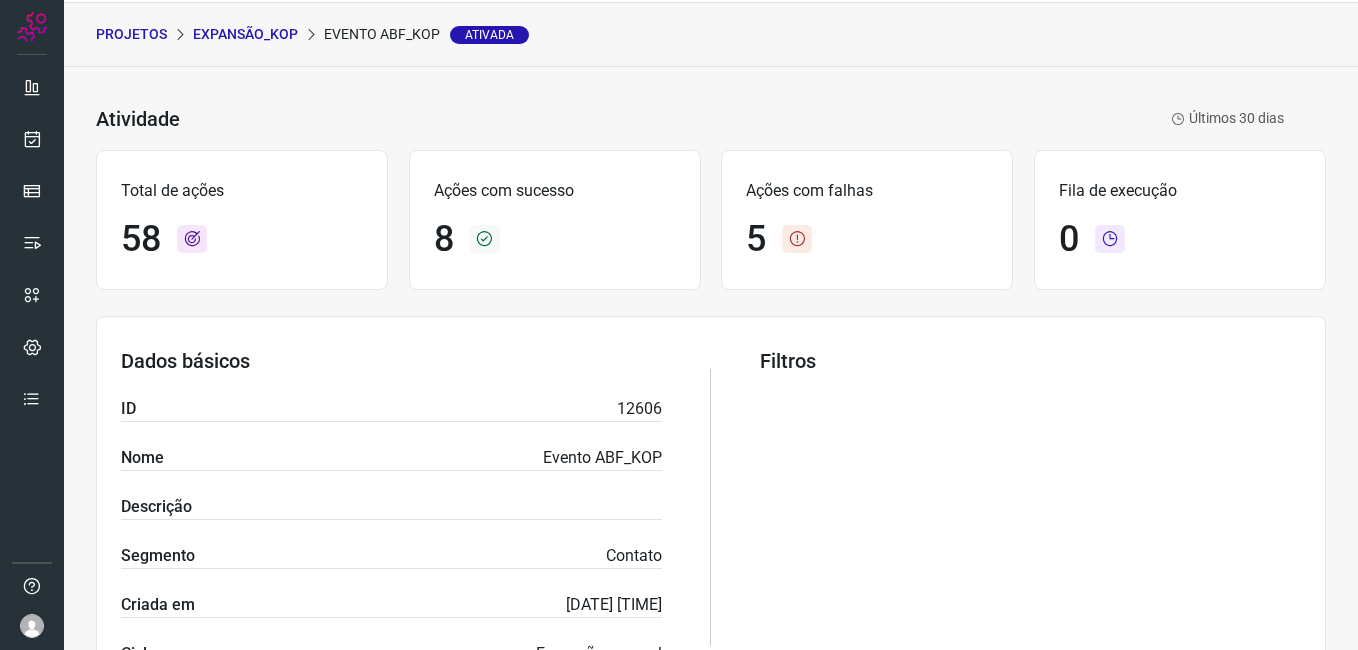scroll, scrollTop: 0, scrollLeft: 0, axis: both 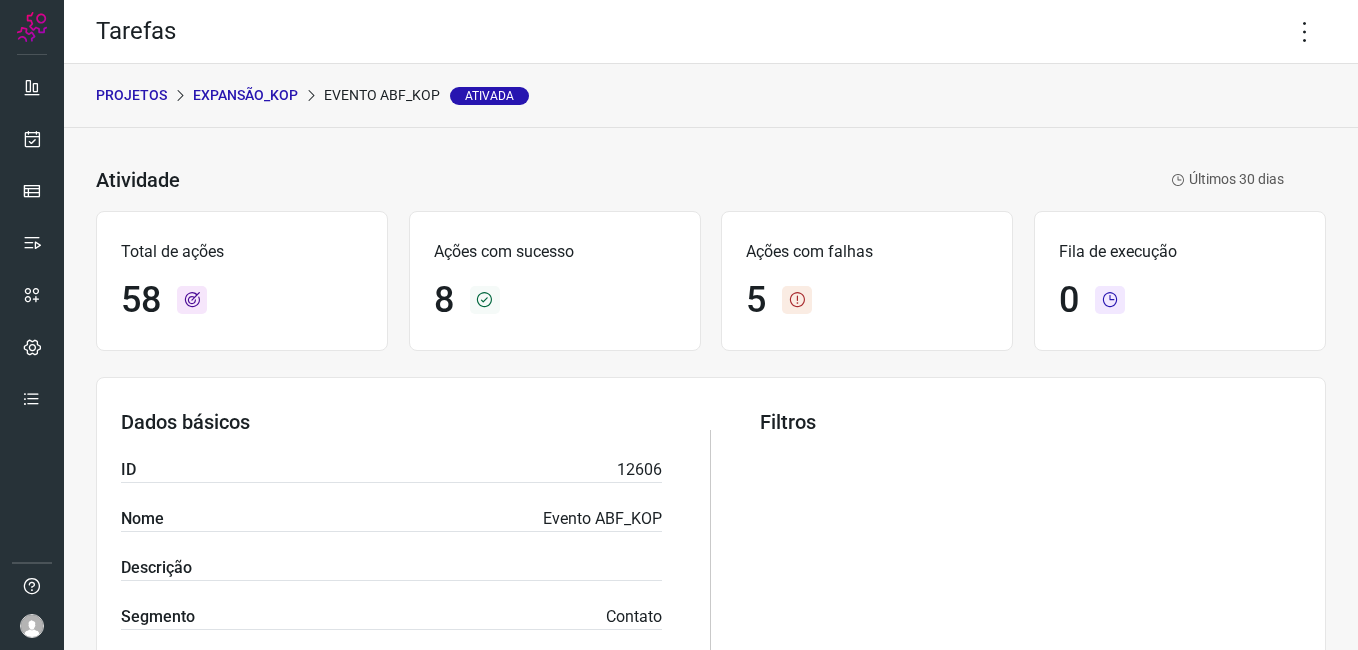 click on "Expansão_Kop" at bounding box center [245, 95] 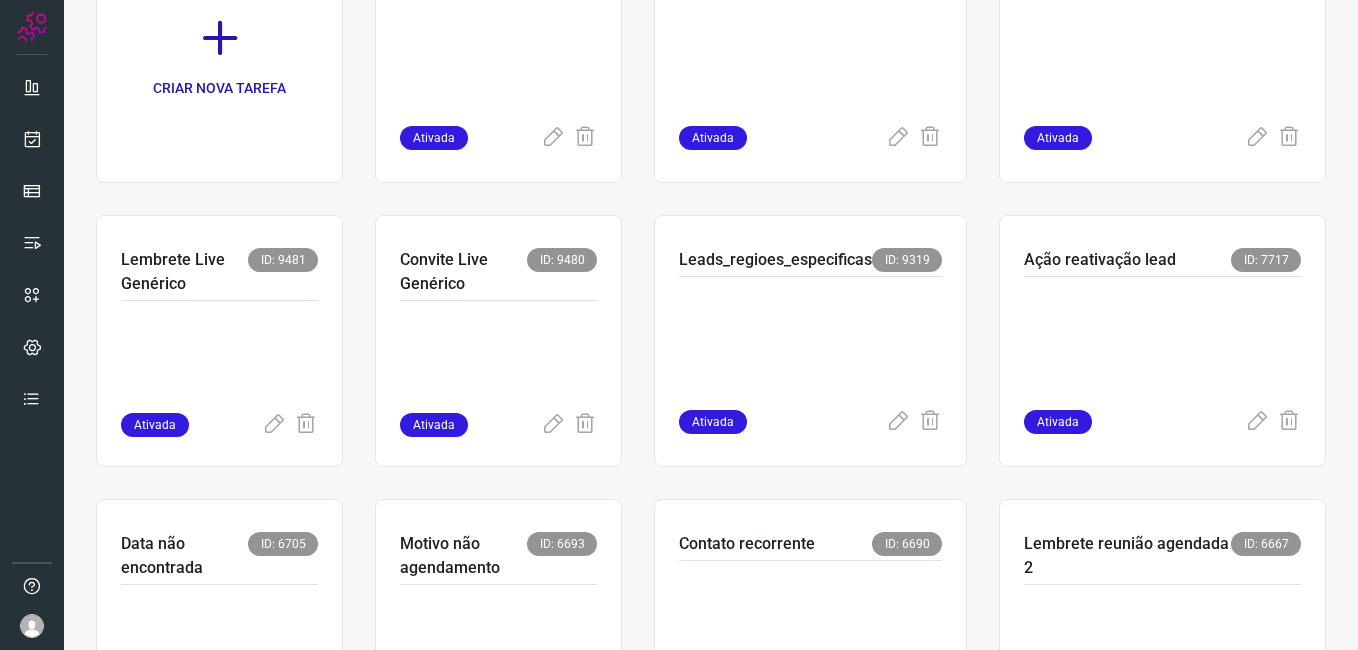 scroll, scrollTop: 0, scrollLeft: 0, axis: both 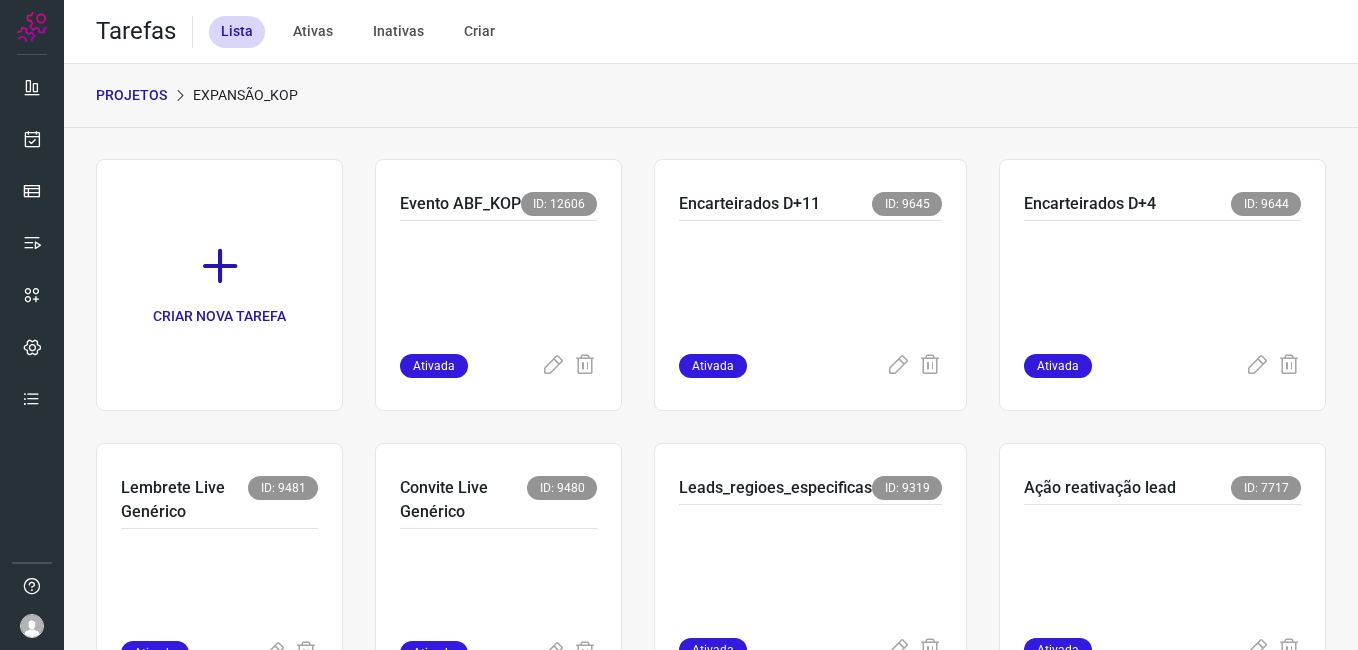 click on "PROJETOS" at bounding box center (131, 95) 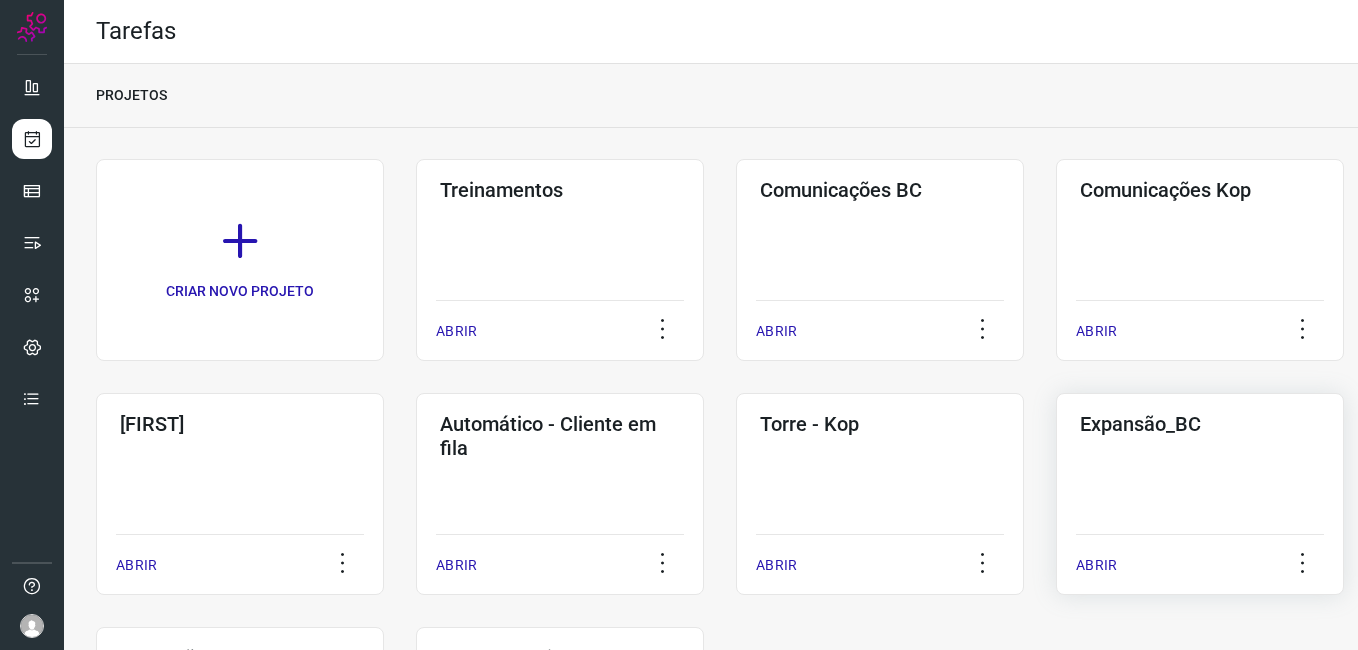 click on "Expansão_BC  ABRIR" 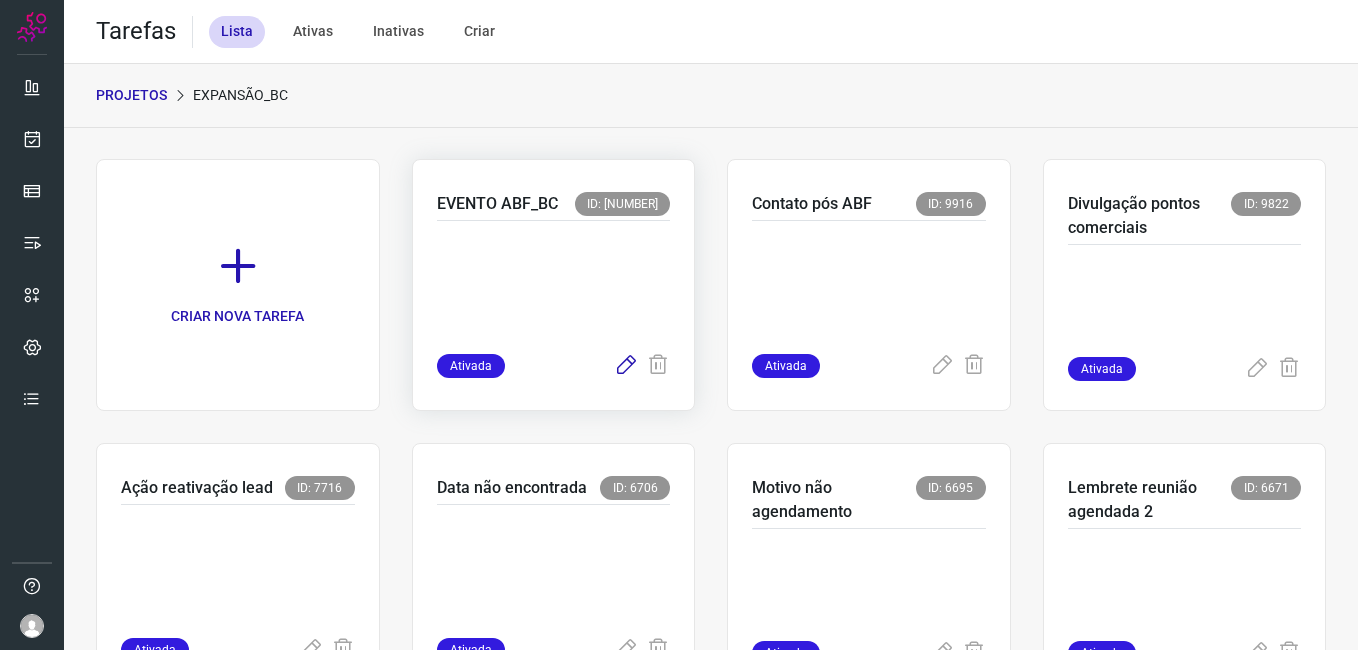 click at bounding box center (626, 366) 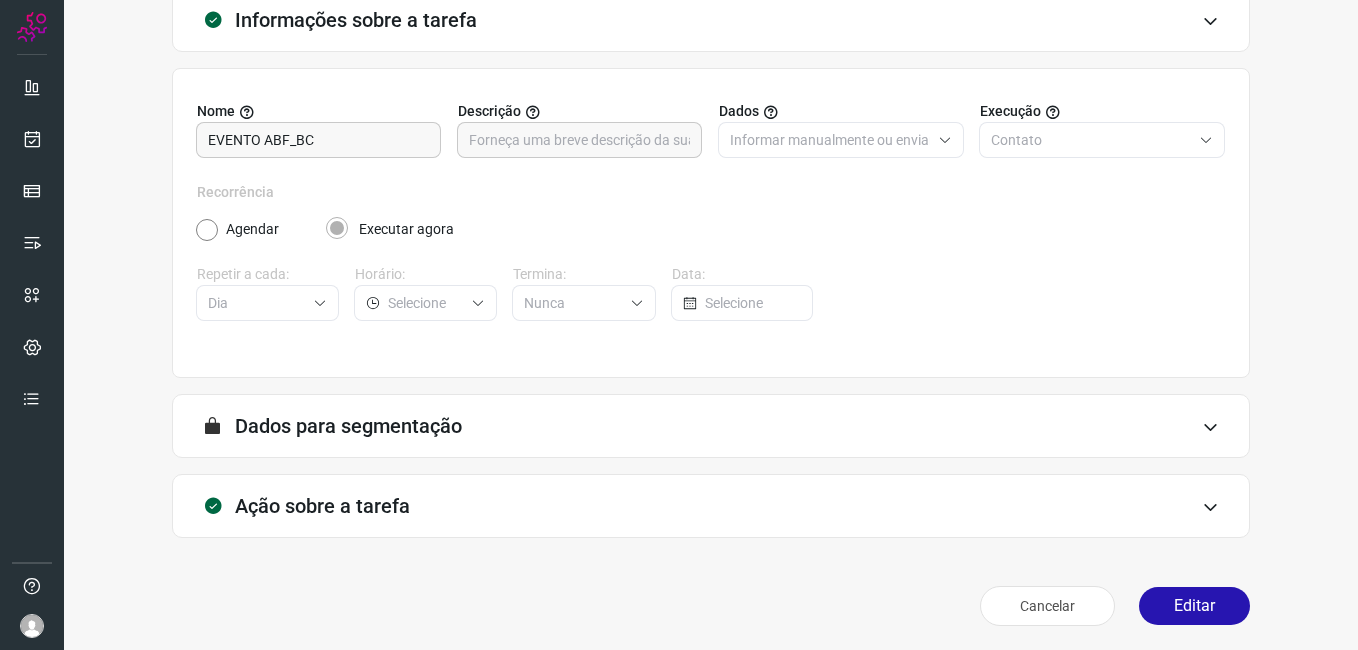 scroll, scrollTop: 131, scrollLeft: 0, axis: vertical 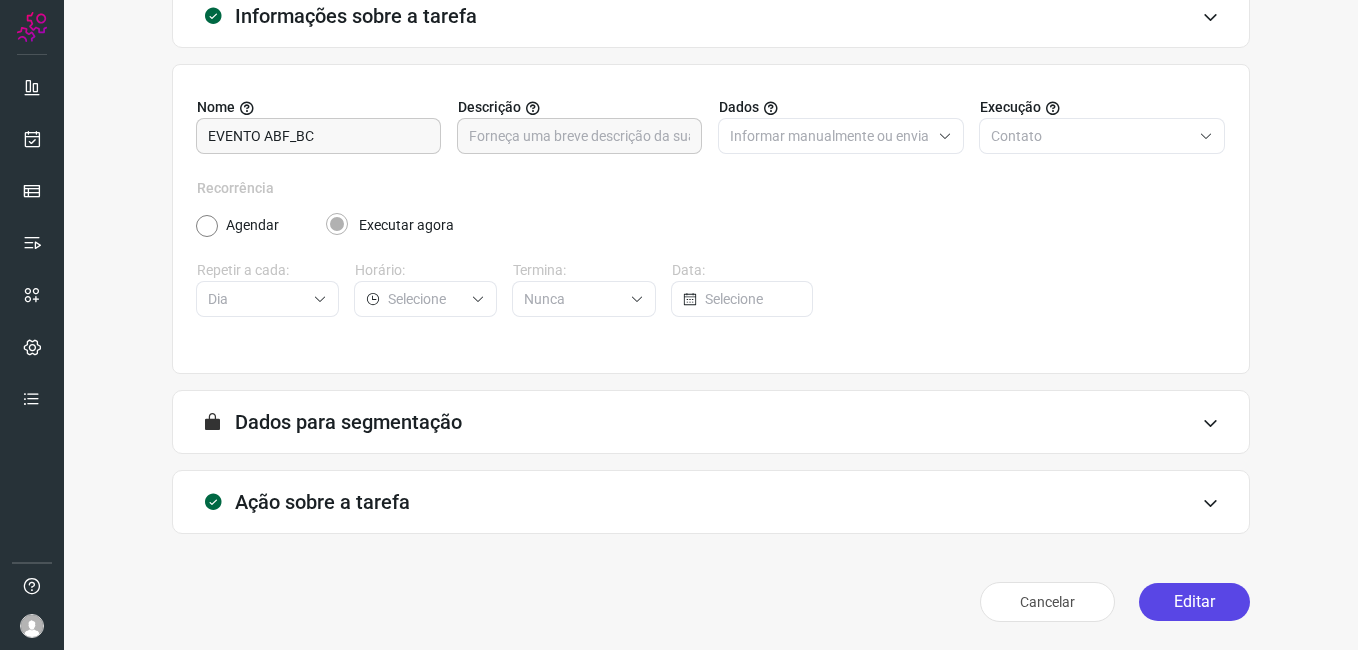 click on "Editar" at bounding box center [1194, 602] 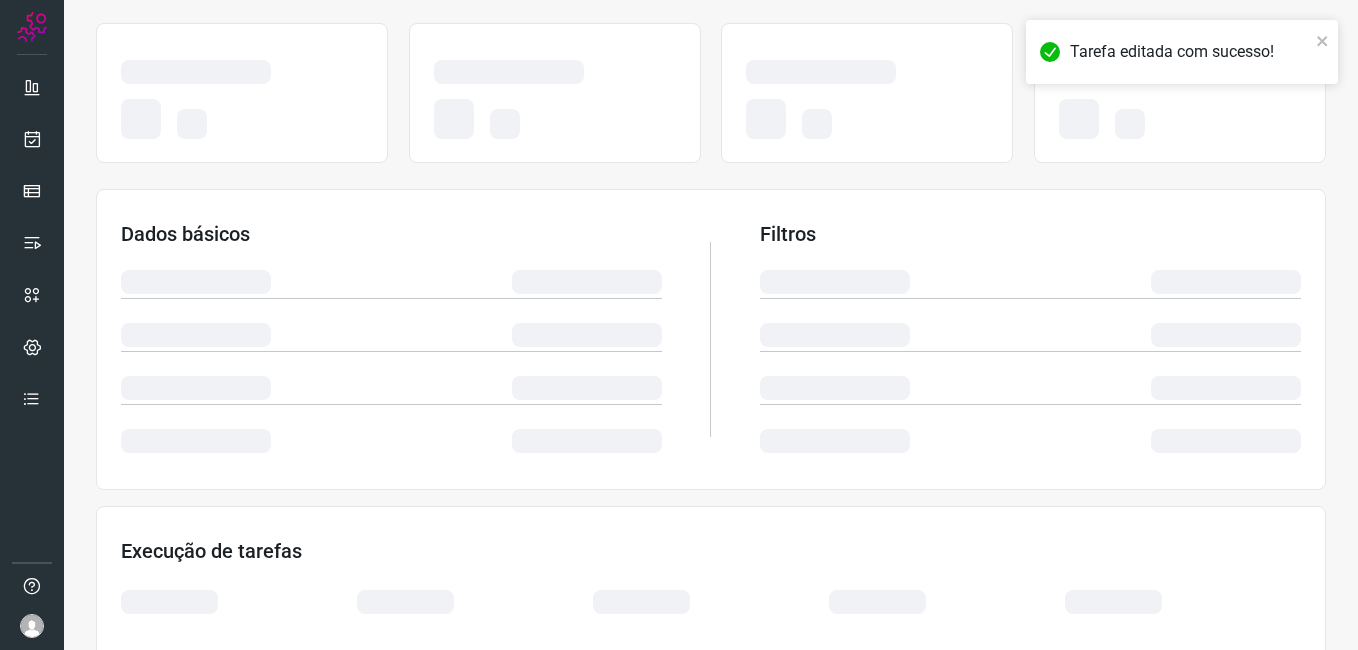 scroll, scrollTop: 383, scrollLeft: 0, axis: vertical 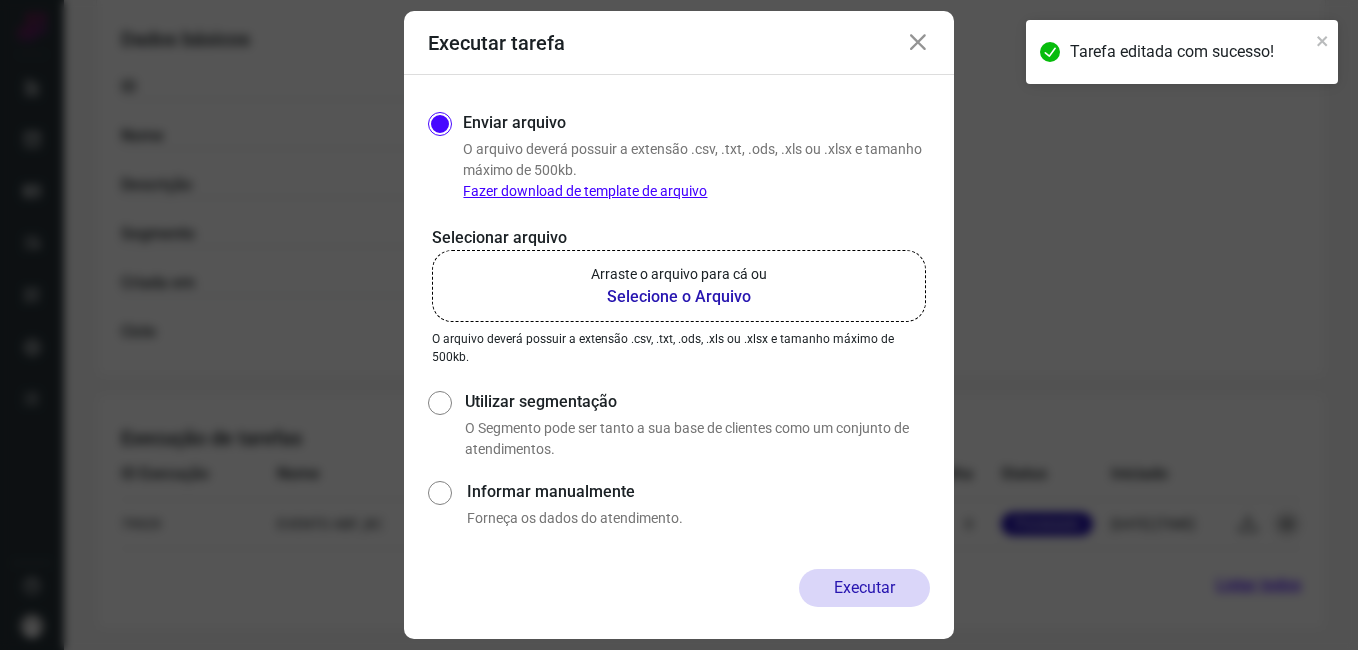 click on "Selecione o Arquivo" at bounding box center (679, 297) 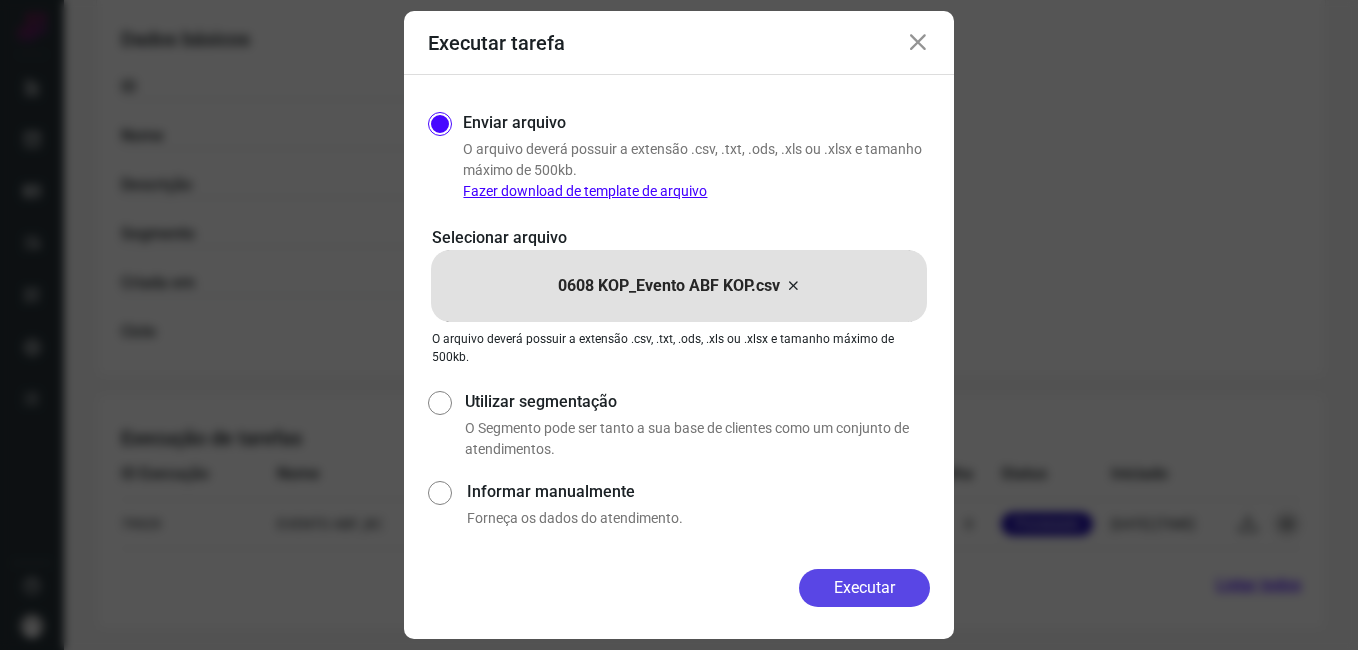 click on "Executar" at bounding box center (864, 588) 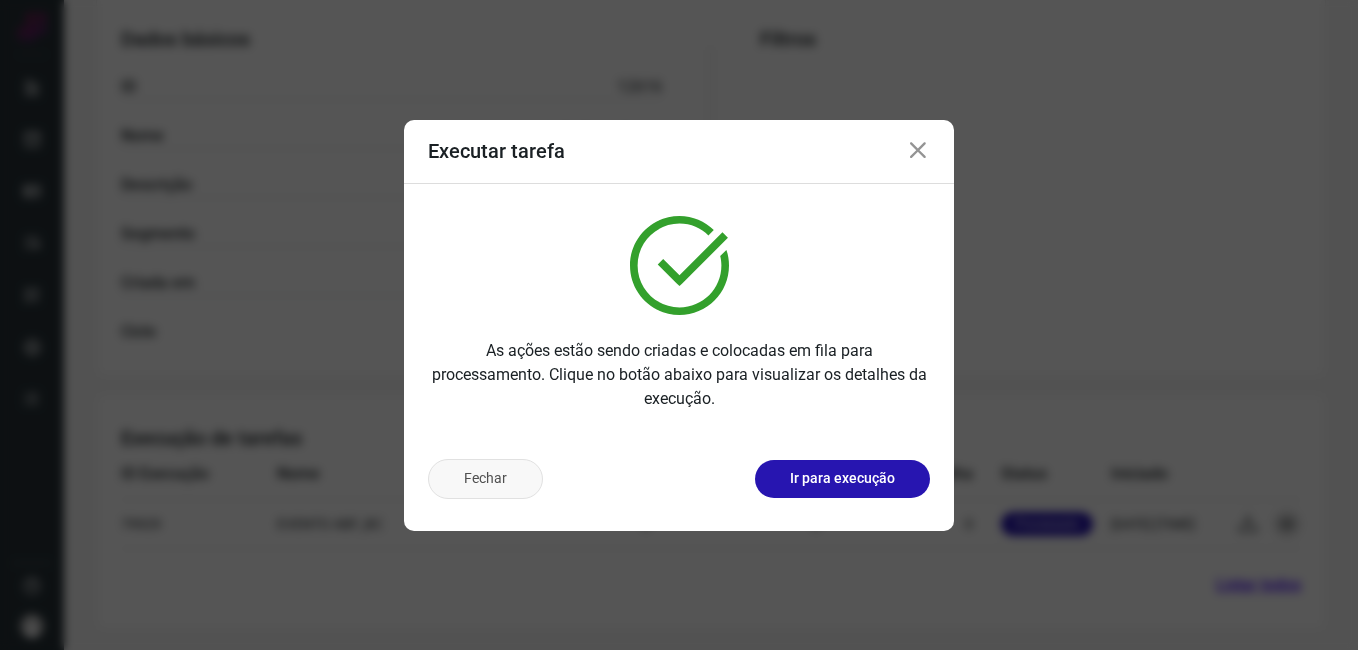 click on "Fechar" at bounding box center (485, 479) 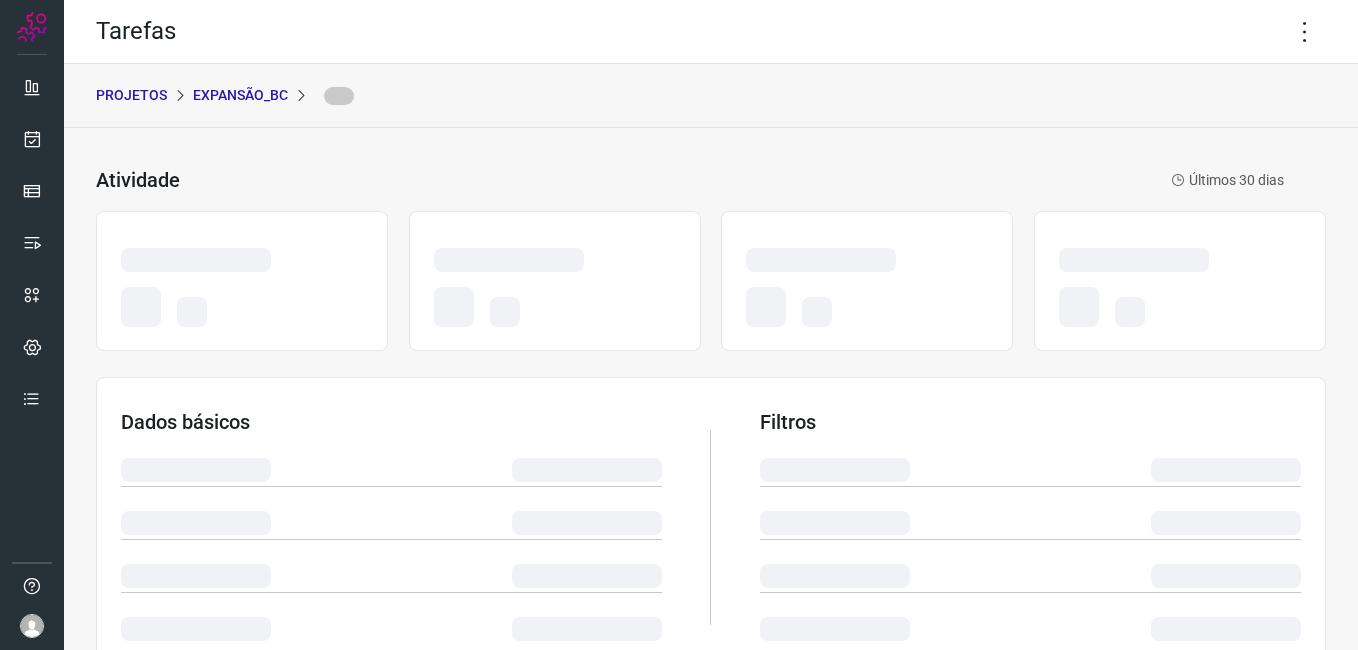 scroll, scrollTop: 0, scrollLeft: 0, axis: both 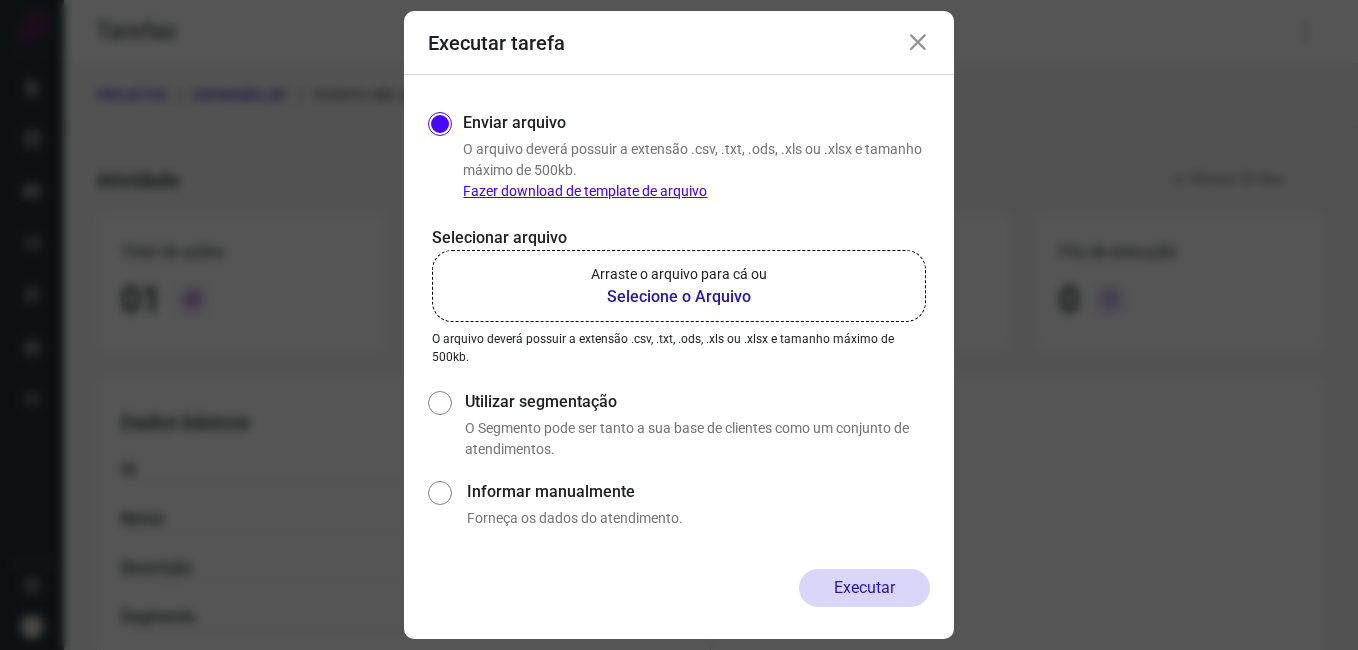 click on "Executar tarefa" at bounding box center [679, 43] 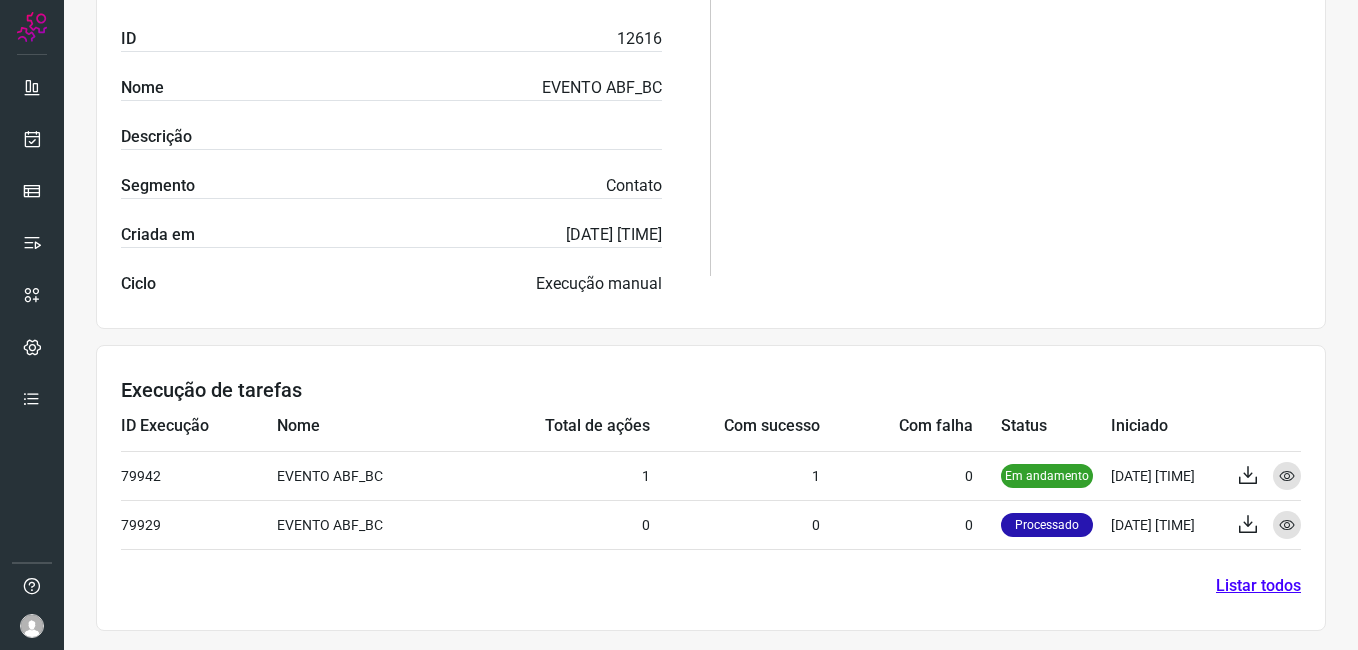 scroll, scrollTop: 432, scrollLeft: 0, axis: vertical 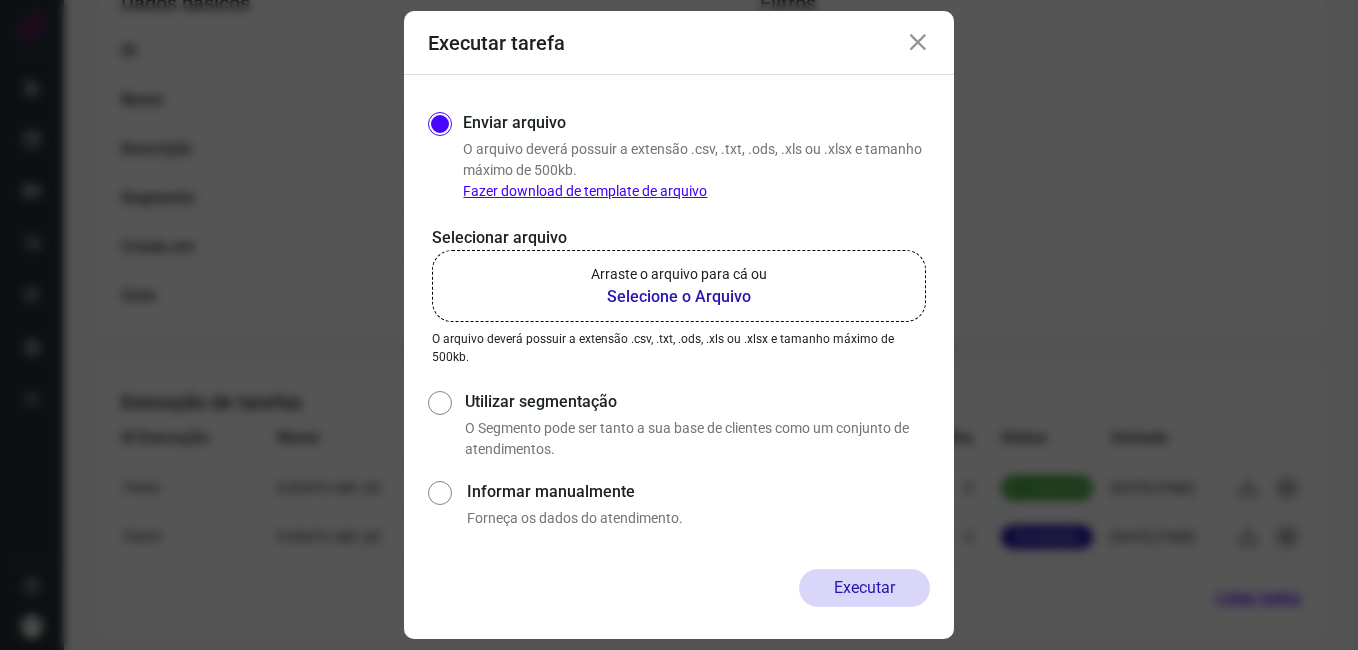 click at bounding box center [918, 43] 